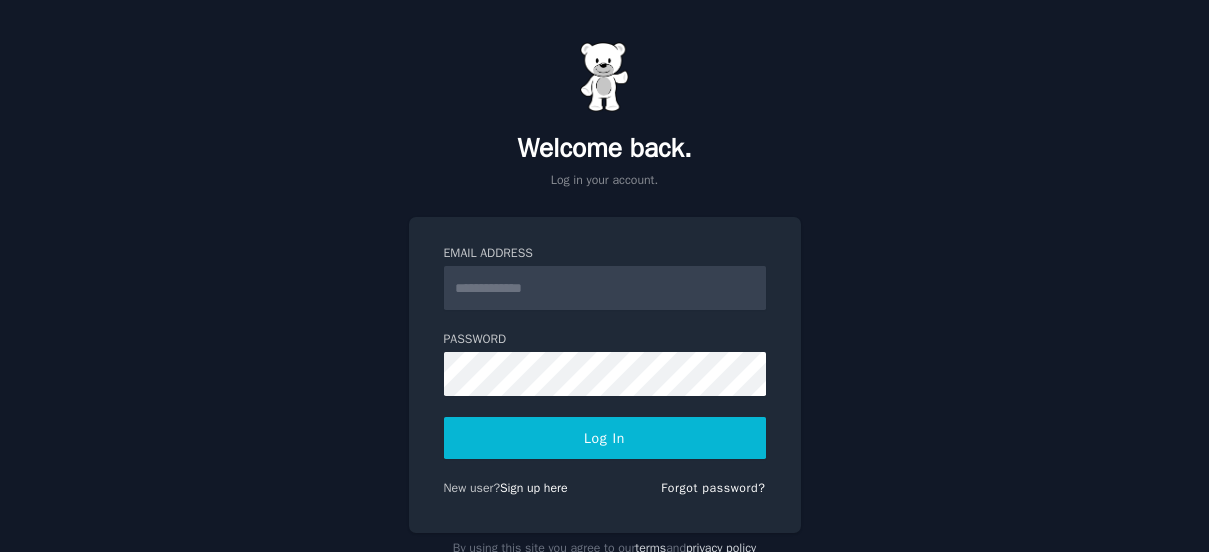 scroll, scrollTop: 0, scrollLeft: 0, axis: both 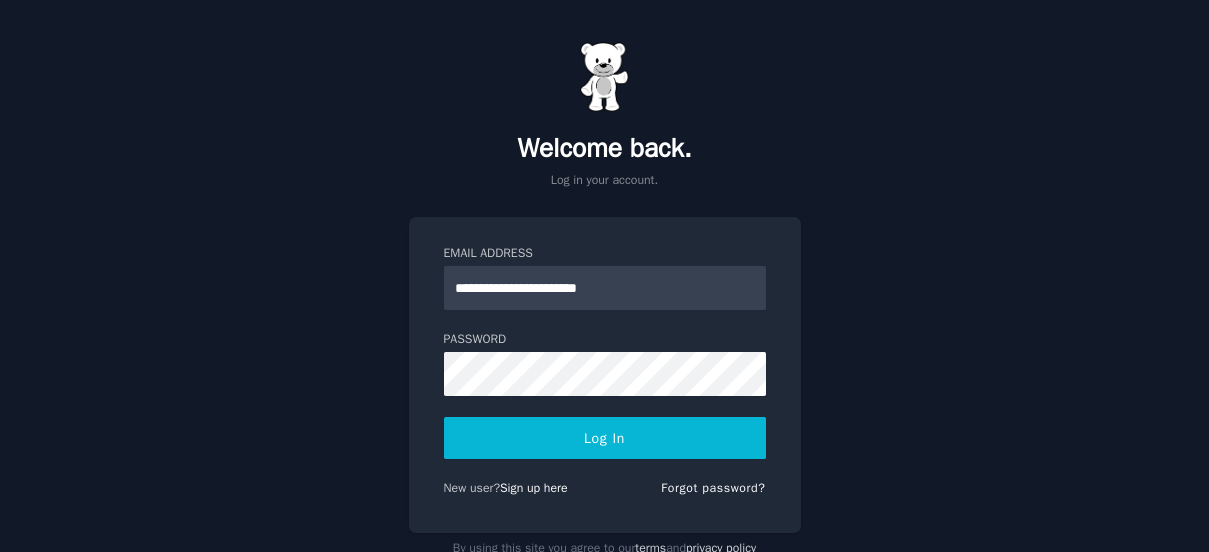 click on "Log In" at bounding box center [605, 438] 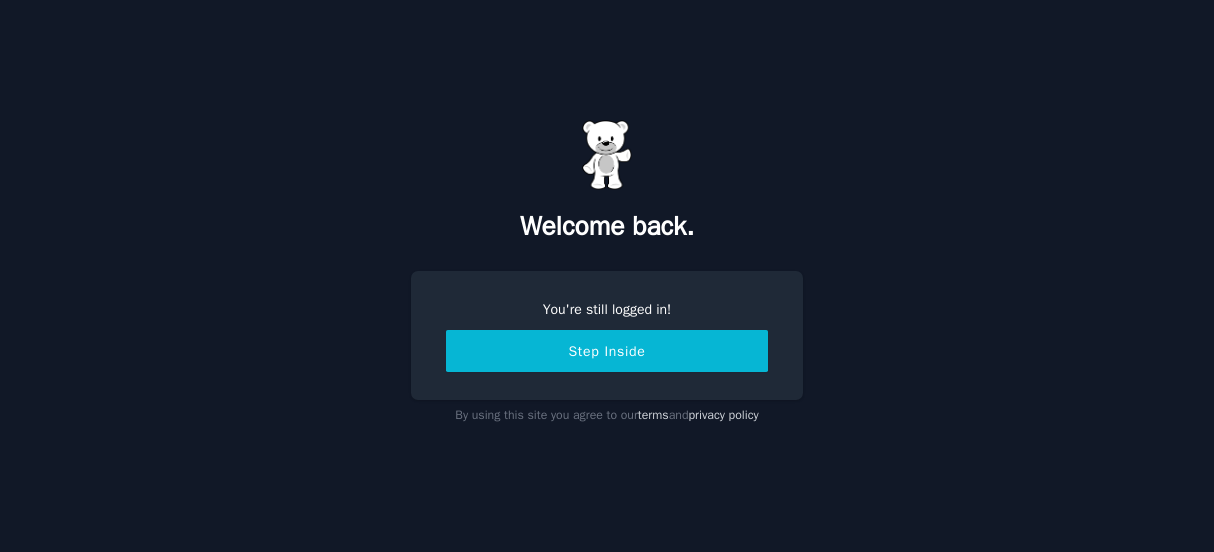 scroll, scrollTop: 0, scrollLeft: 0, axis: both 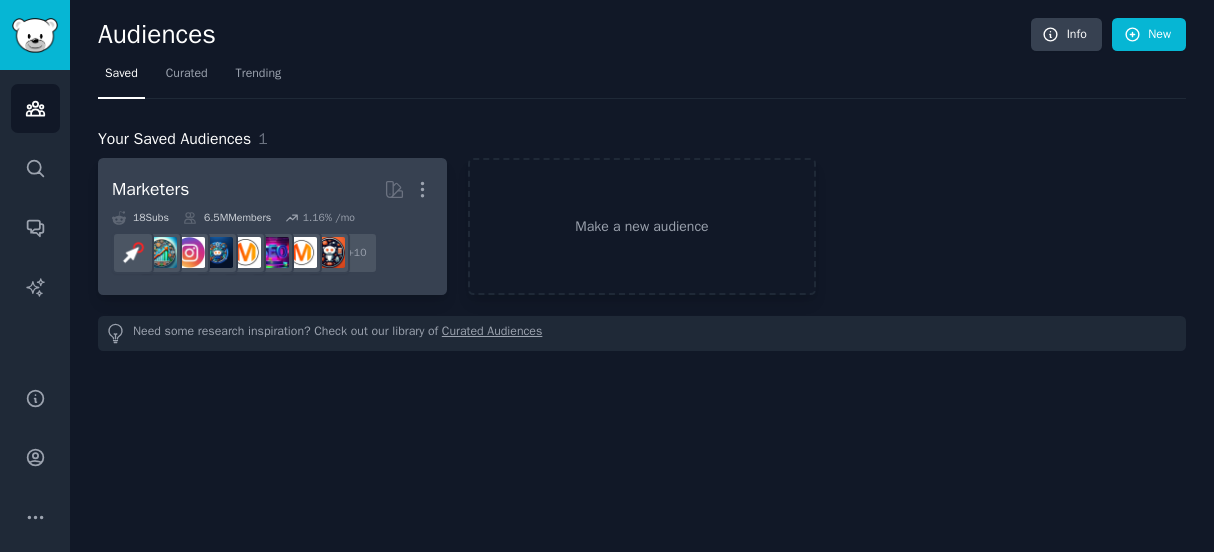 click on "Marketers More" at bounding box center [272, 189] 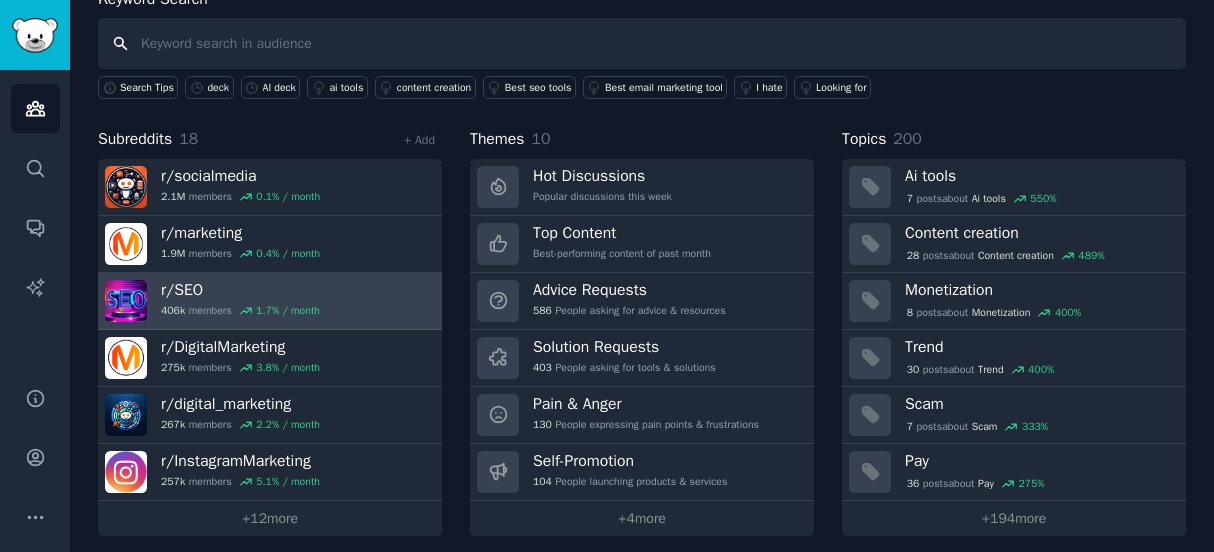 scroll, scrollTop: 138, scrollLeft: 0, axis: vertical 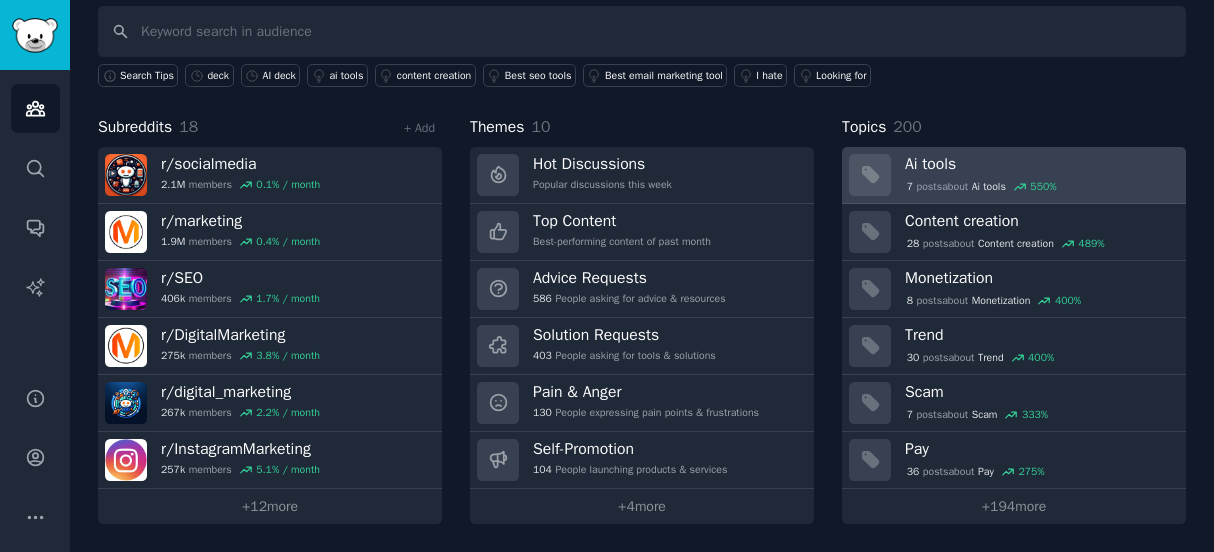 click on "Ai tools" at bounding box center (1038, 164) 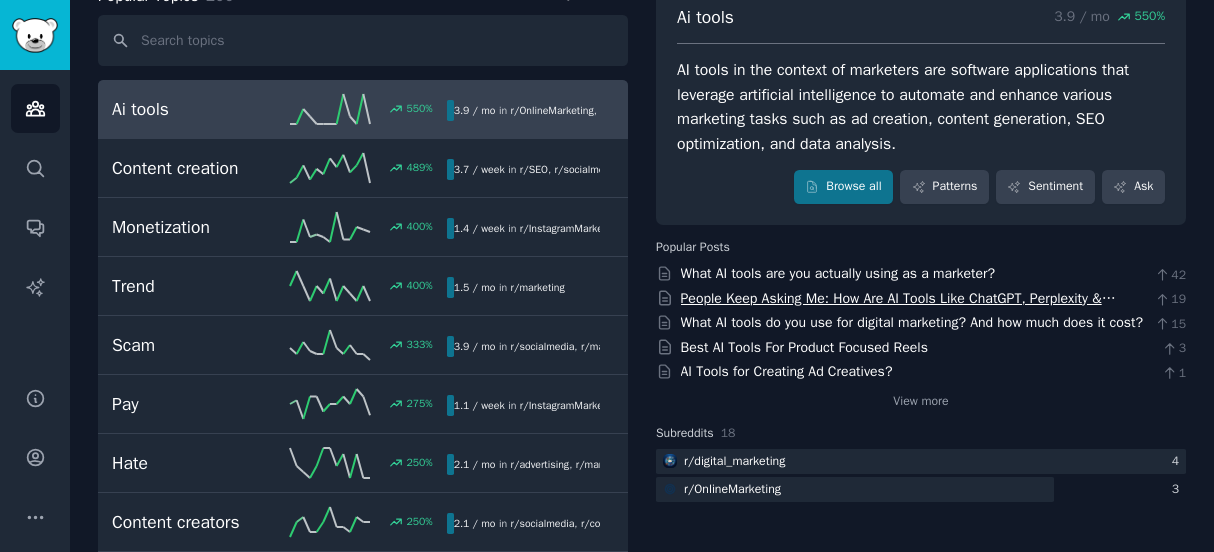 scroll, scrollTop: 87, scrollLeft: 0, axis: vertical 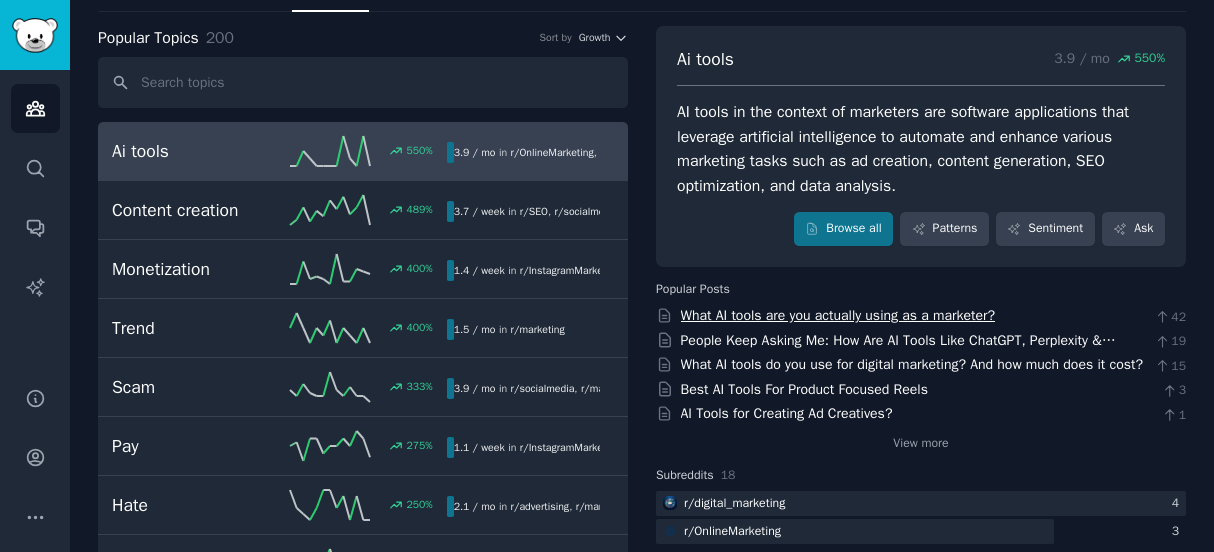 click on "What AI tools are you actually using as a marketer?" at bounding box center (838, 315) 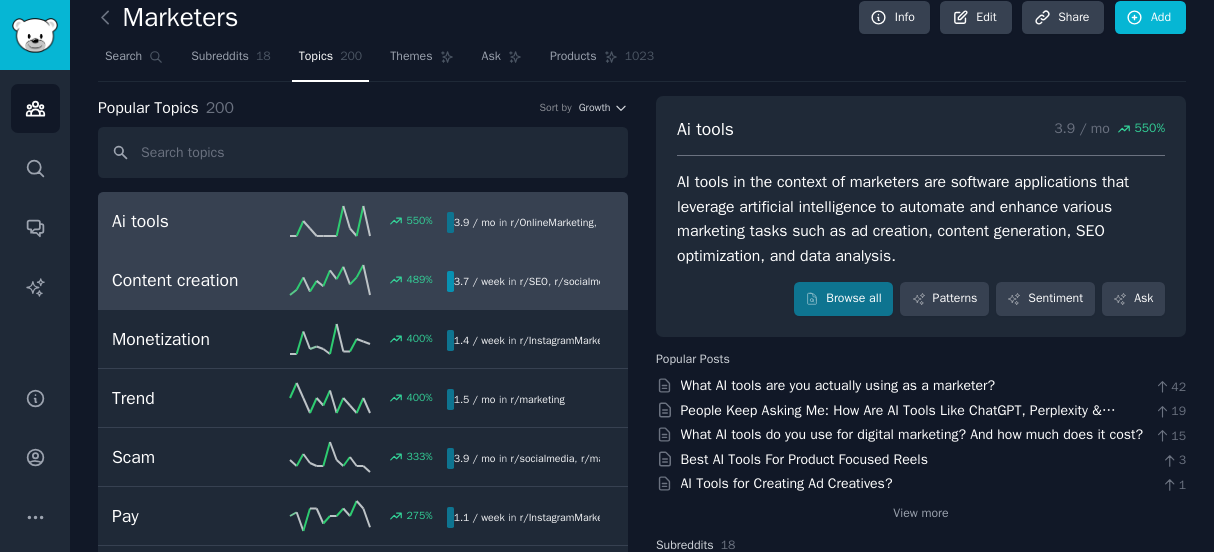 scroll, scrollTop: 13, scrollLeft: 0, axis: vertical 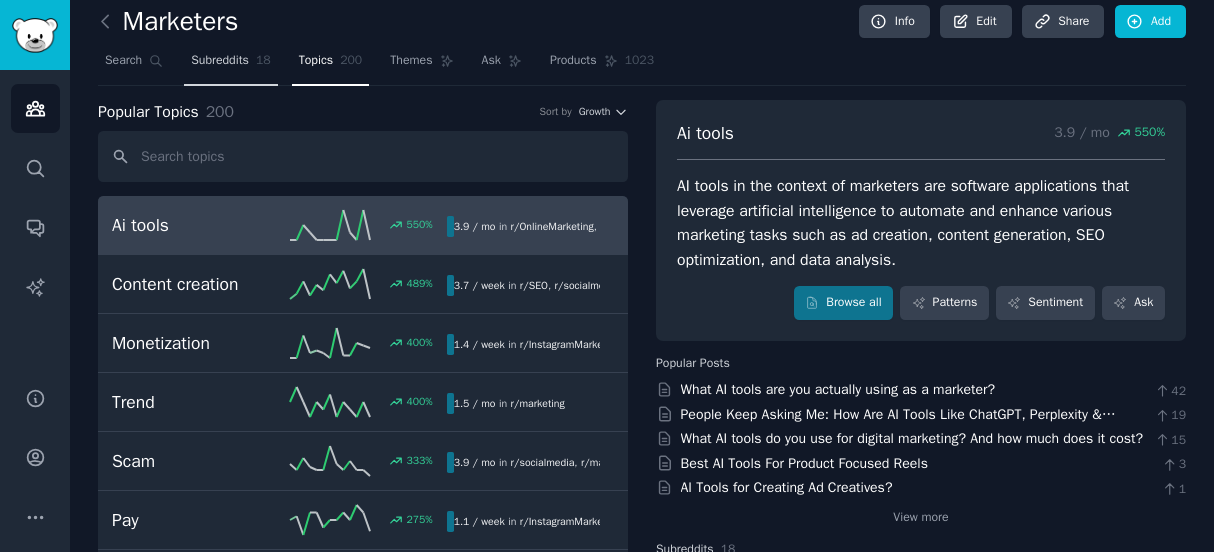 click on "Subreddits" at bounding box center [220, 61] 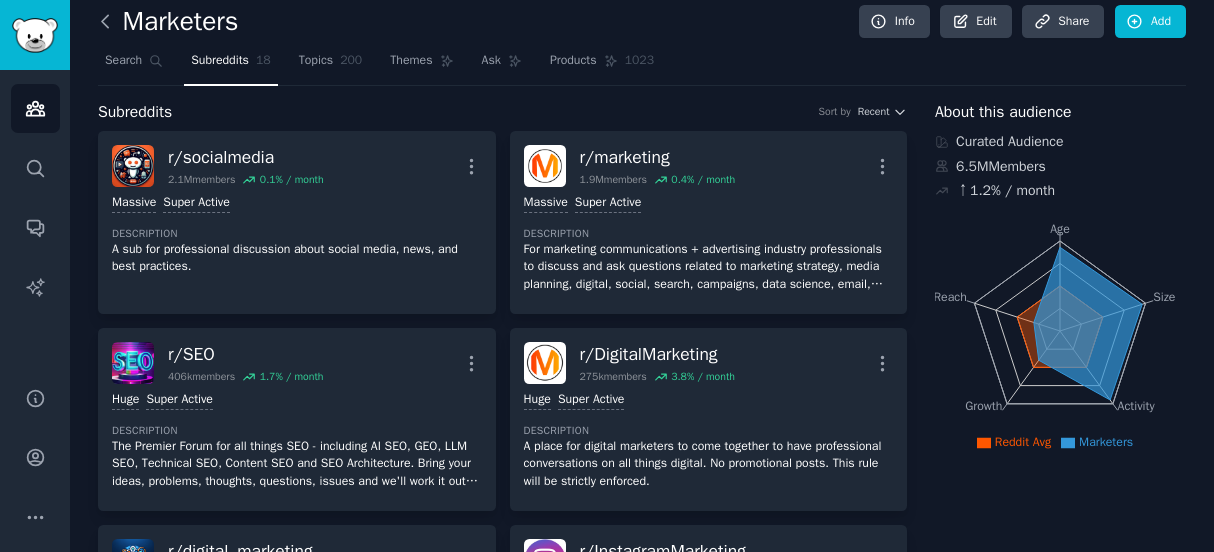 click 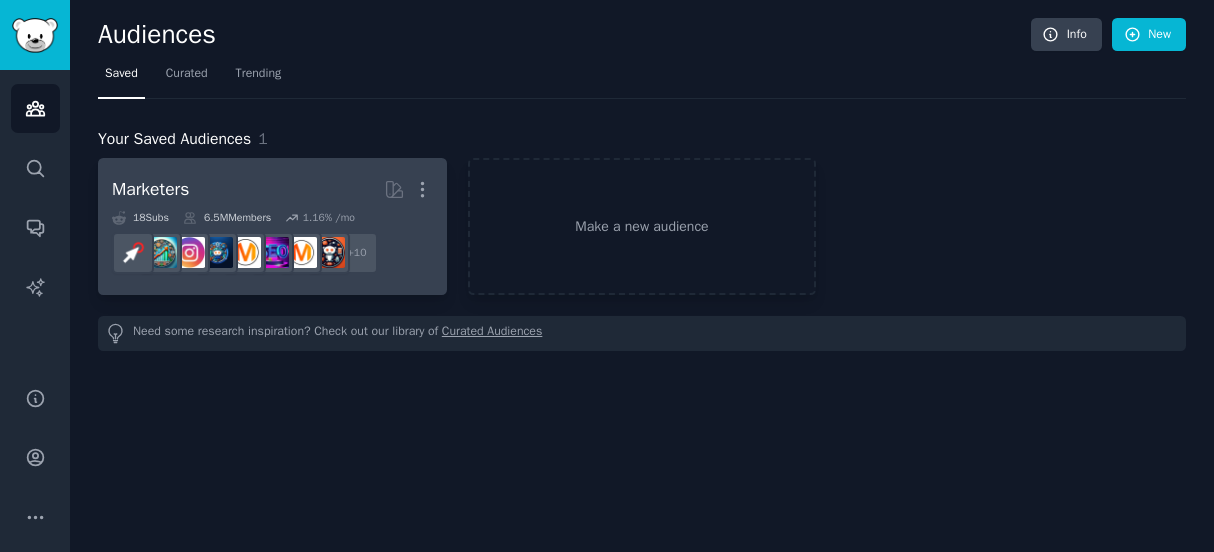 click on "Marketers More" at bounding box center [272, 189] 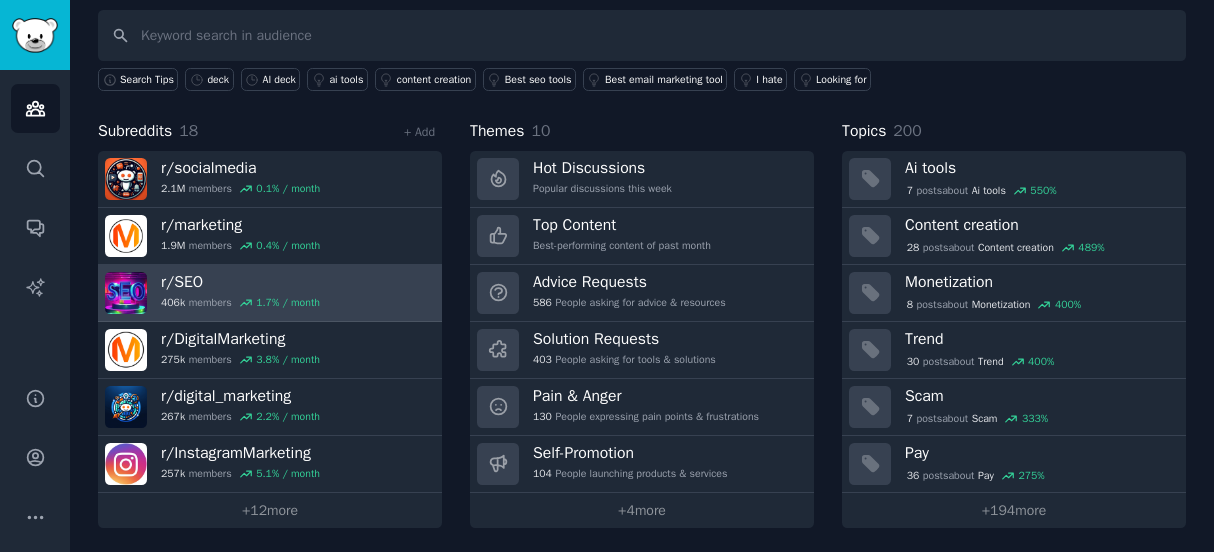 scroll, scrollTop: 138, scrollLeft: 0, axis: vertical 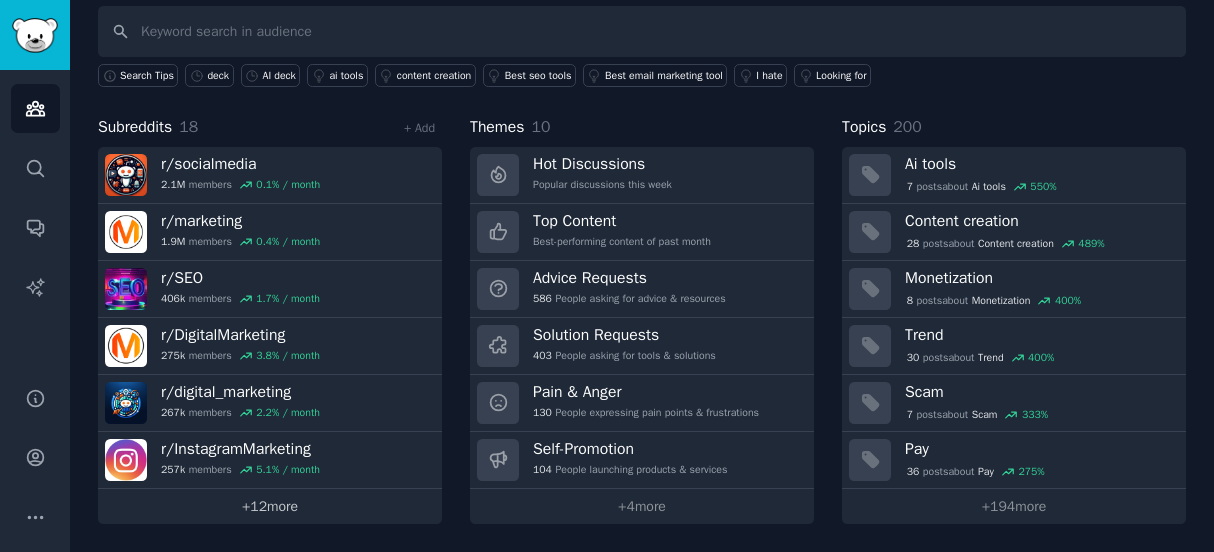 click on "+  12  more" at bounding box center [270, 506] 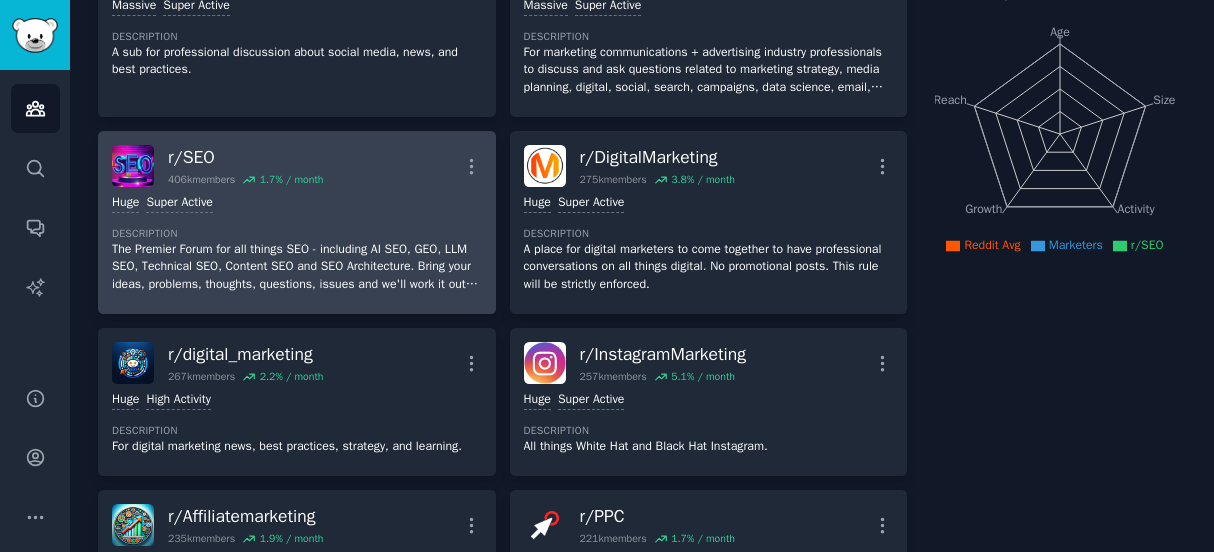 scroll, scrollTop: 0, scrollLeft: 0, axis: both 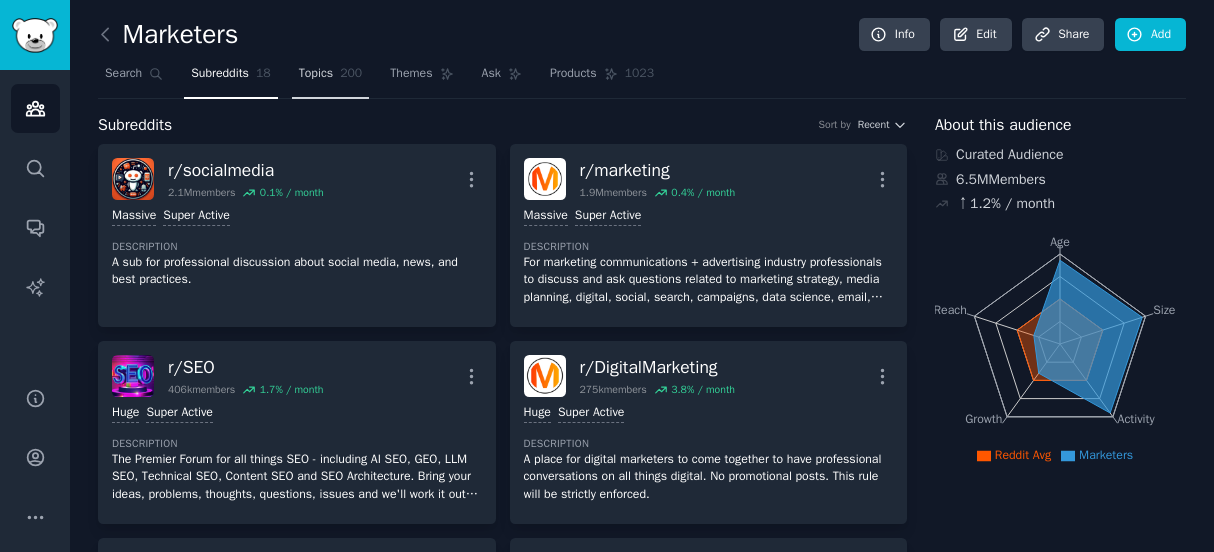 click on "Topics 200" at bounding box center (331, 78) 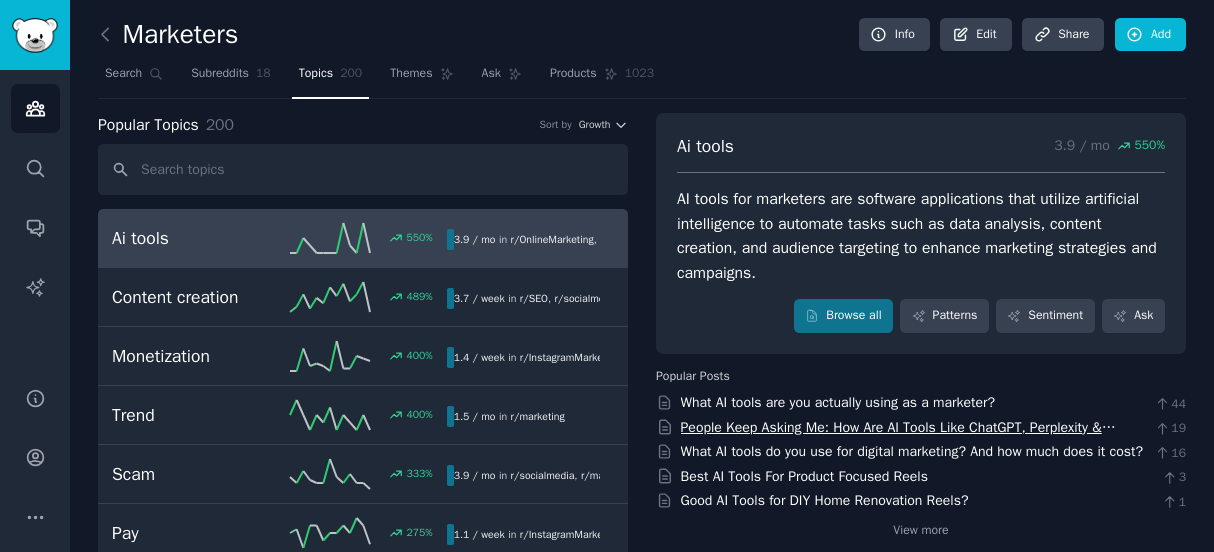 click on "People Keep Asking Me: How Are AI Tools Like ChatGPT, Perplexity & DeepSeek Changing SEO in 2025? Here’s What’s Really Happening." at bounding box center [898, 438] 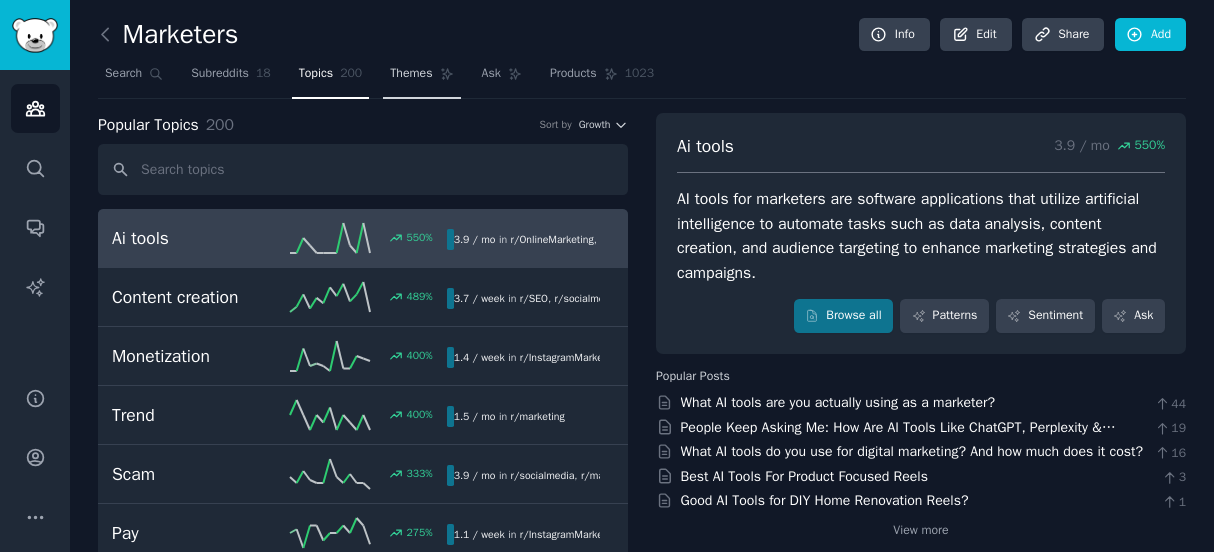 click on "Themes" at bounding box center (411, 74) 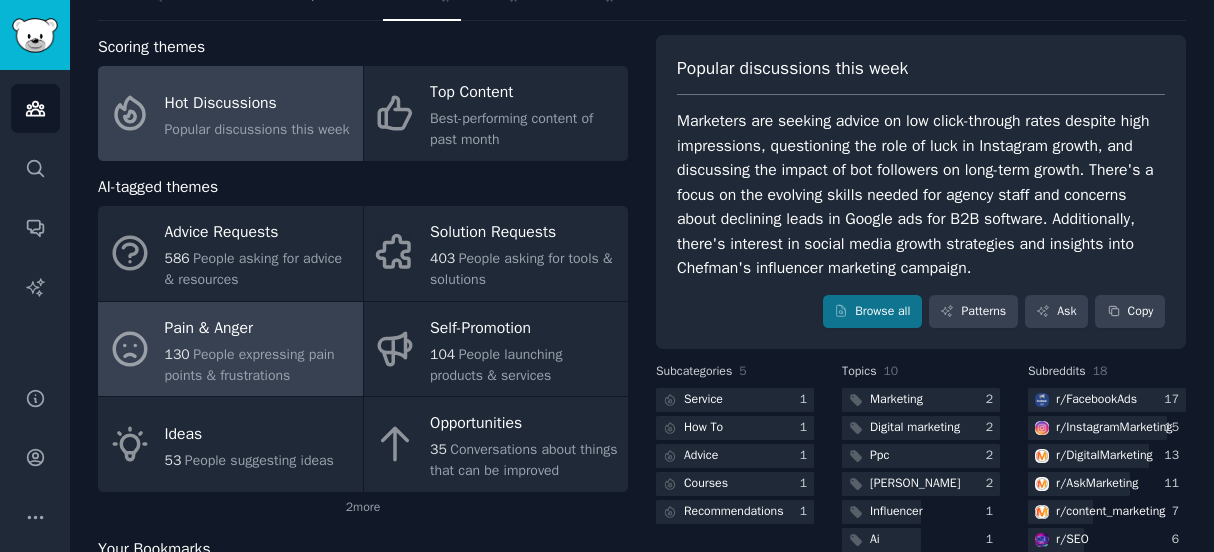 scroll, scrollTop: 96, scrollLeft: 0, axis: vertical 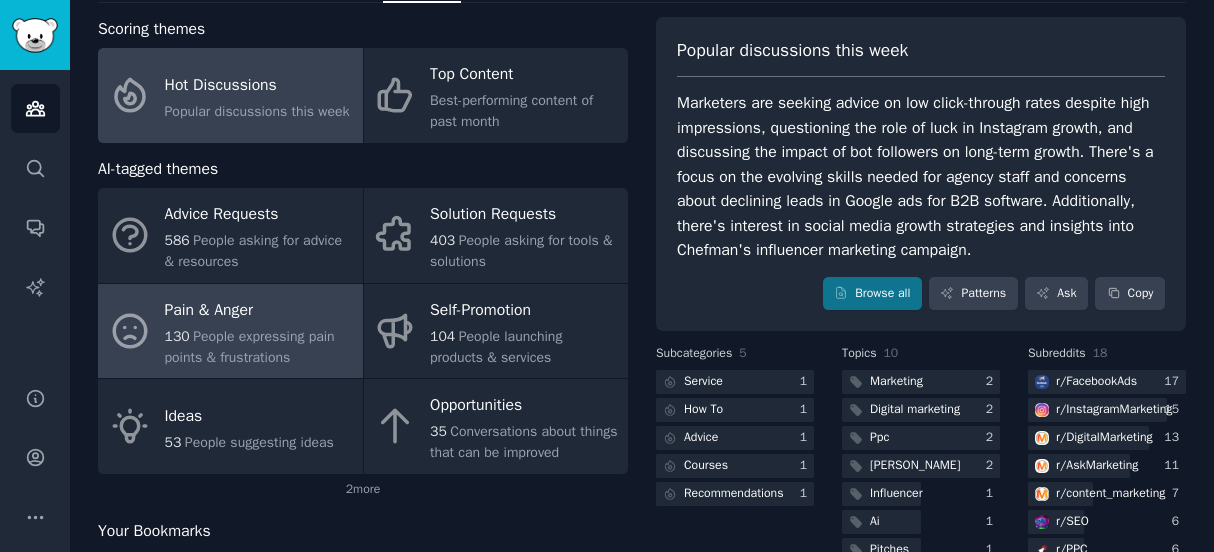 click on "People expressing pain points & frustrations" at bounding box center (250, 347) 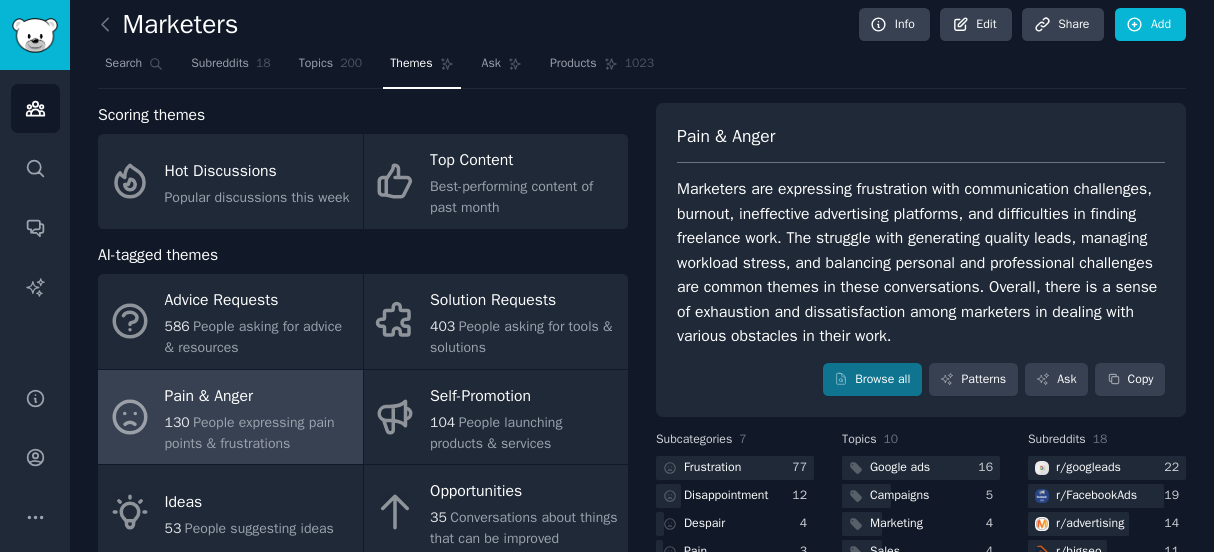 scroll, scrollTop: 0, scrollLeft: 0, axis: both 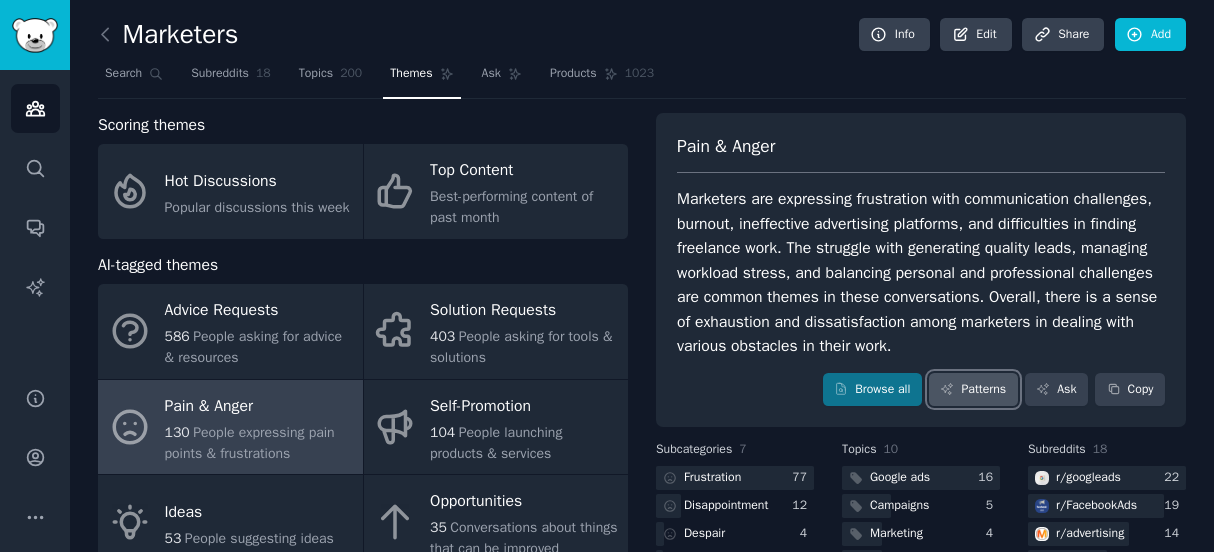 click on "Patterns" at bounding box center (973, 390) 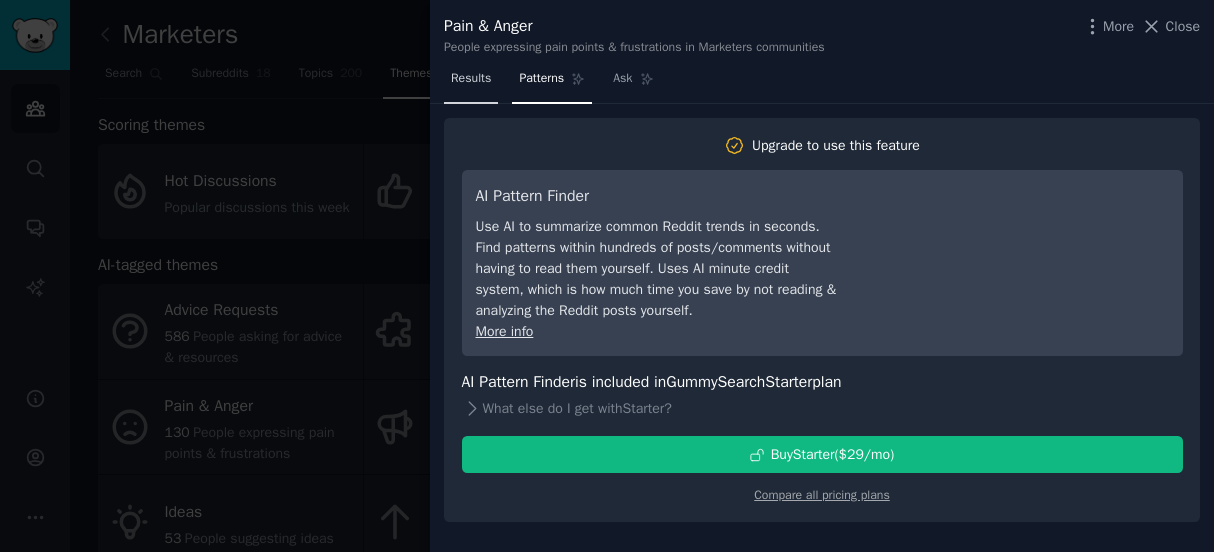 click on "Results" at bounding box center (471, 79) 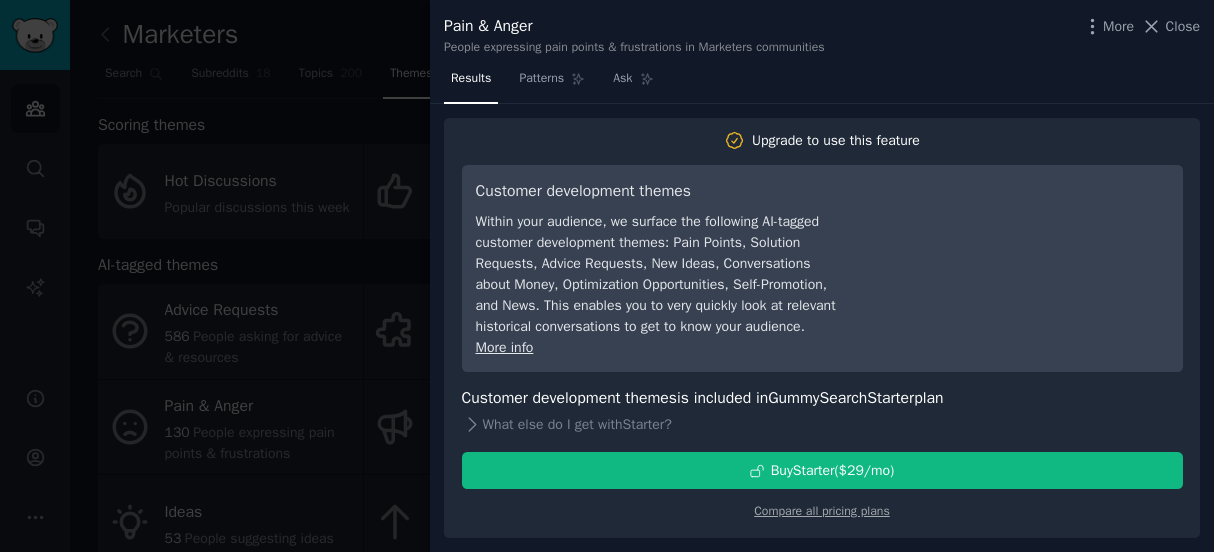 scroll, scrollTop: 0, scrollLeft: 0, axis: both 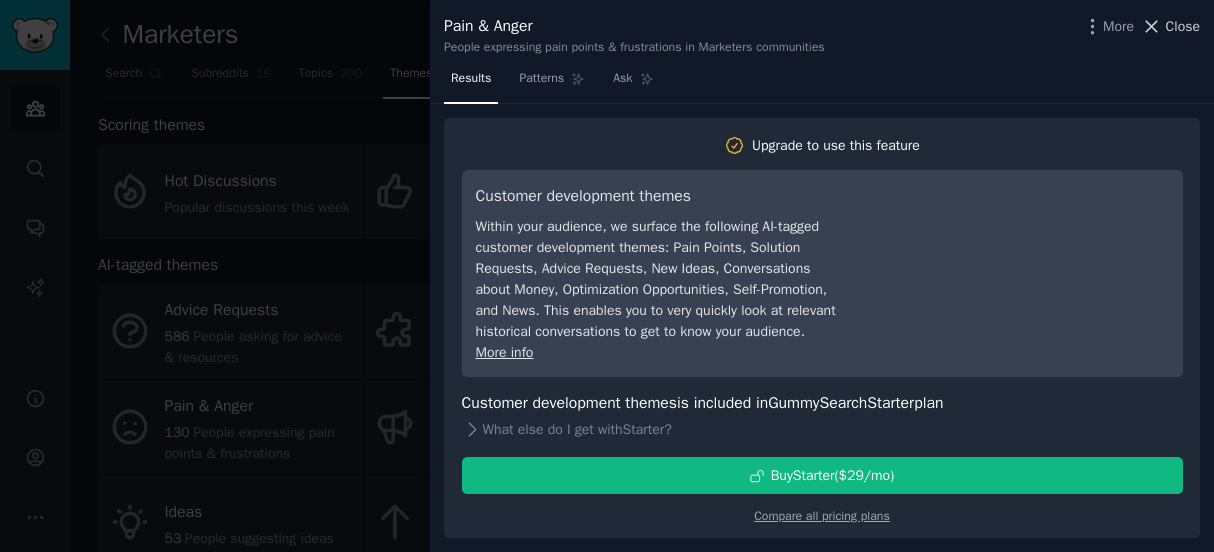 click on "Close" at bounding box center [1183, 26] 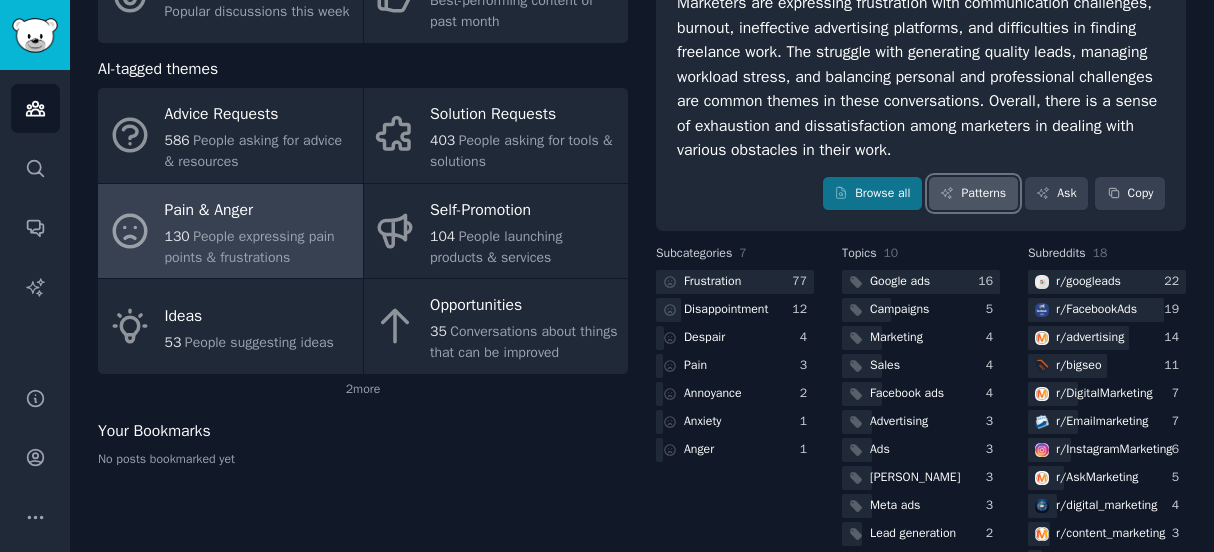 scroll, scrollTop: 200, scrollLeft: 0, axis: vertical 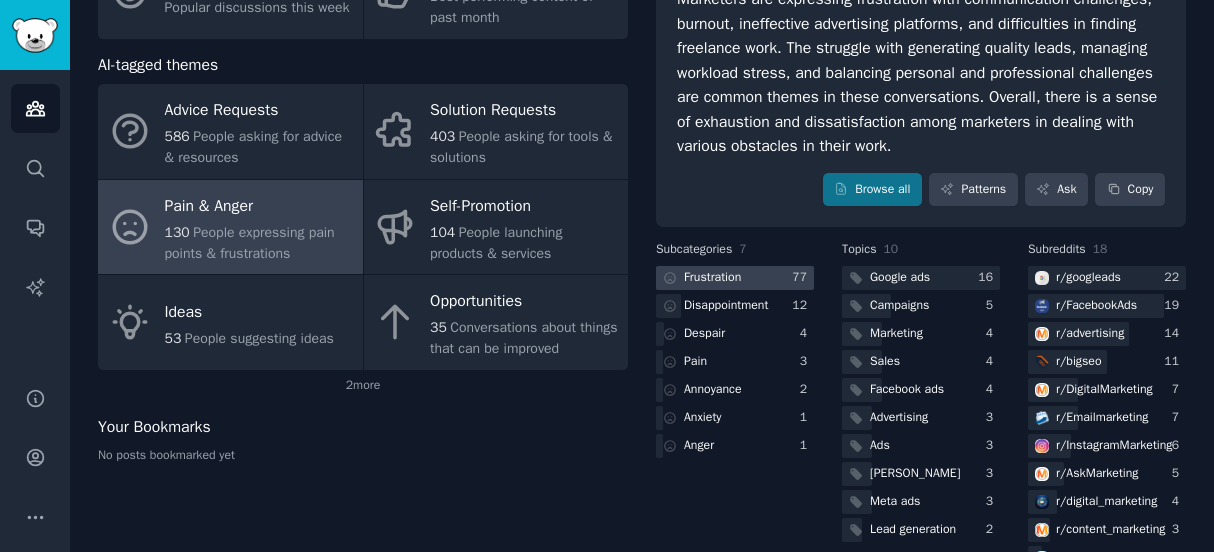click on "Frustration" at bounding box center (712, 278) 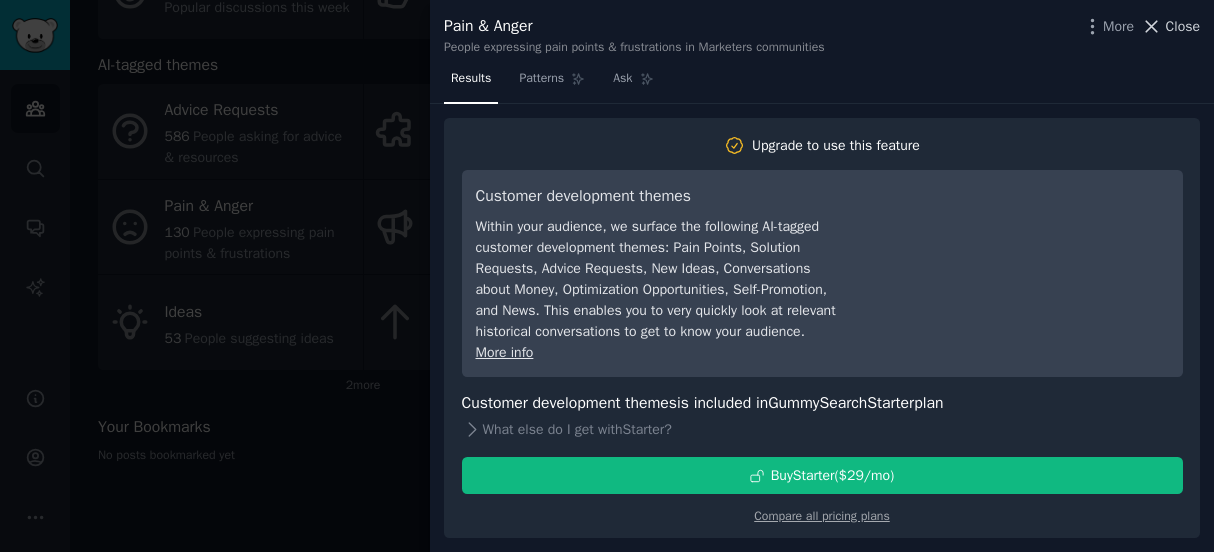 click on "Close" at bounding box center [1183, 26] 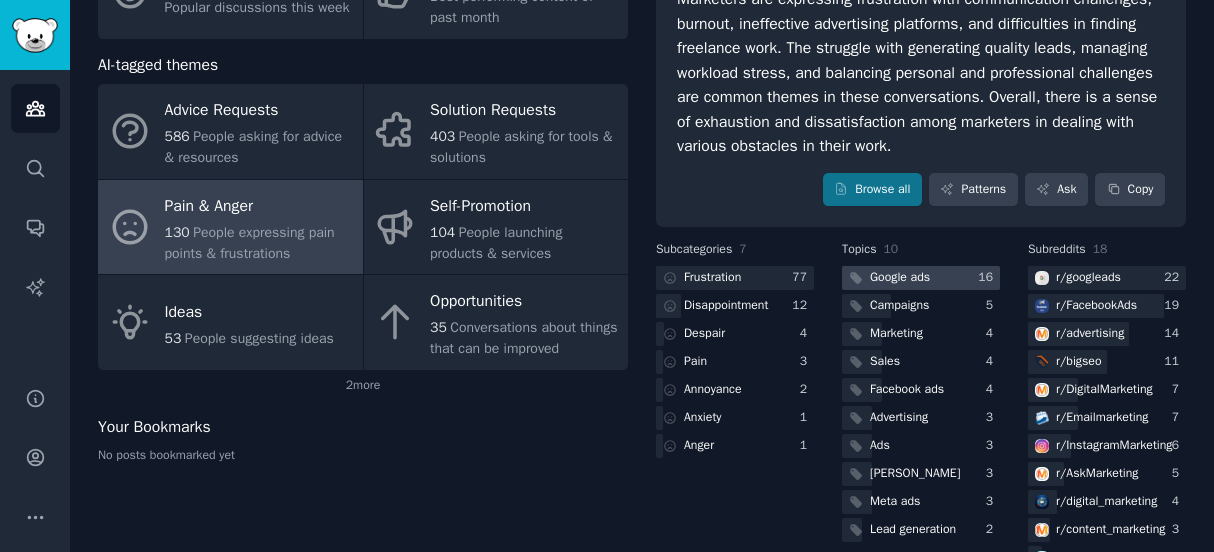 click on "Google ads" at bounding box center (900, 278) 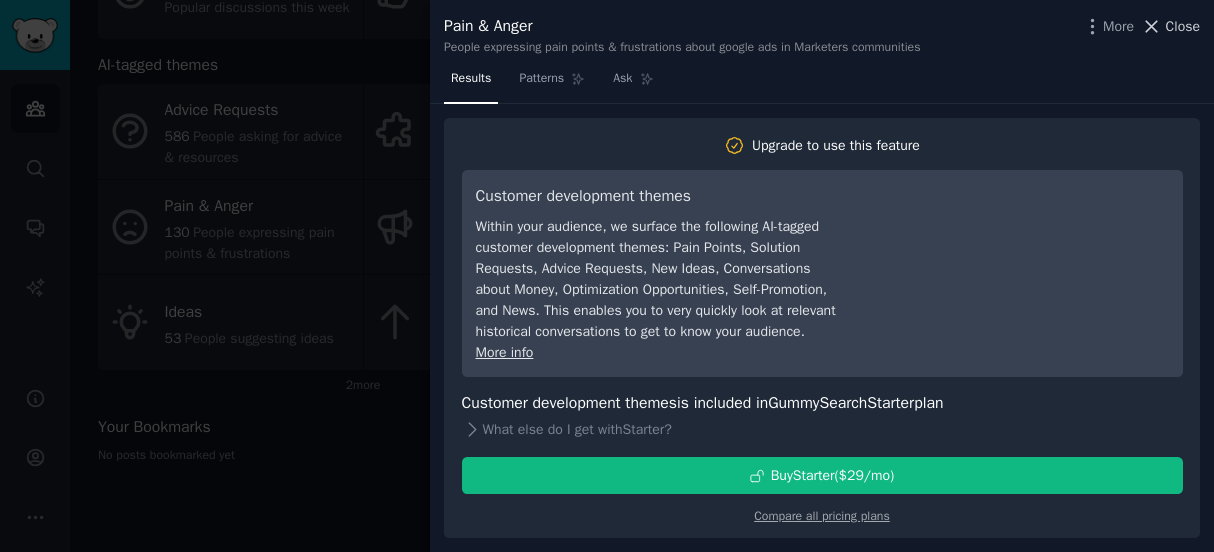 click on "Close" at bounding box center [1183, 26] 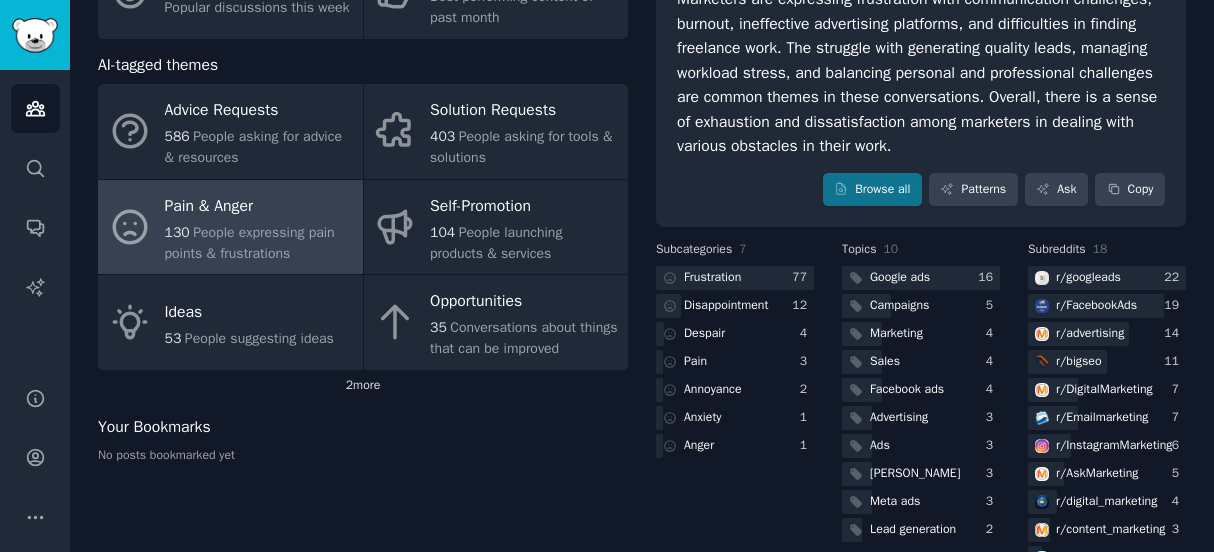 click on "2  more" 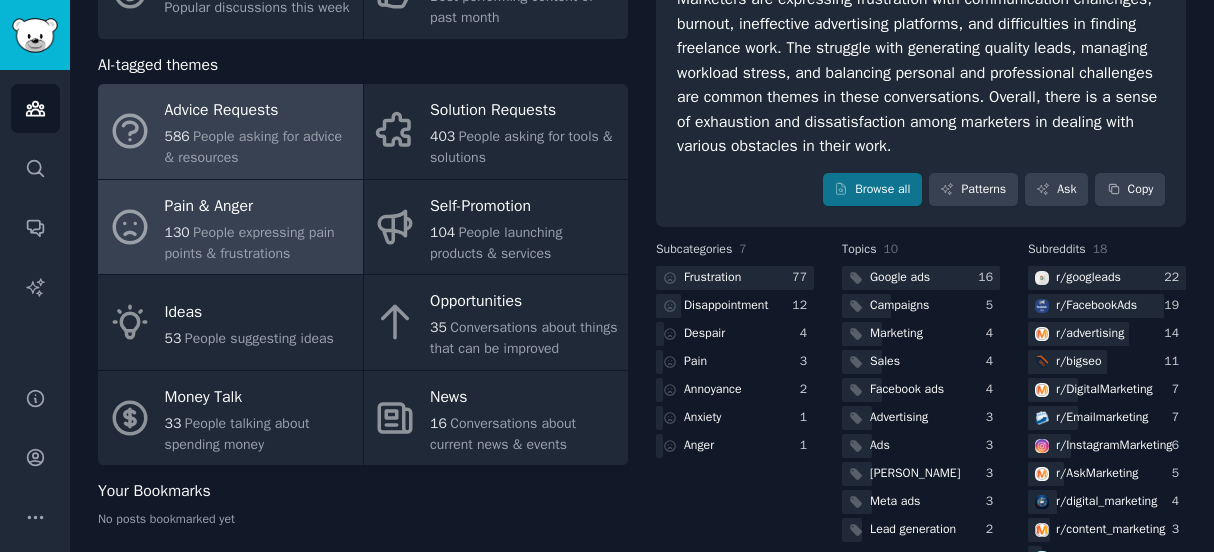 click on "People asking for advice & resources" at bounding box center (253, 147) 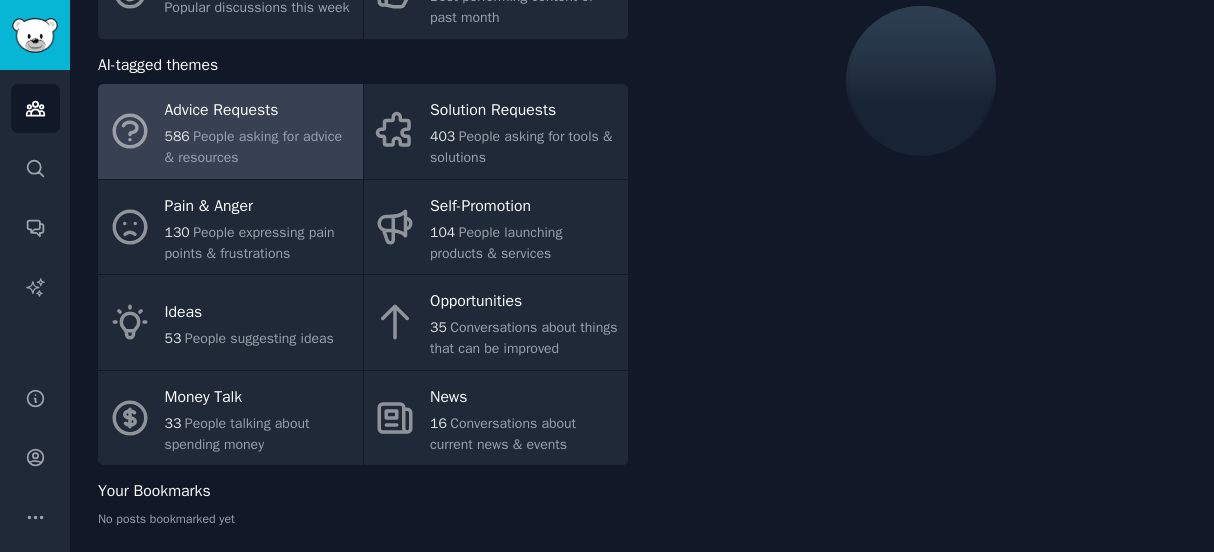scroll, scrollTop: 153, scrollLeft: 0, axis: vertical 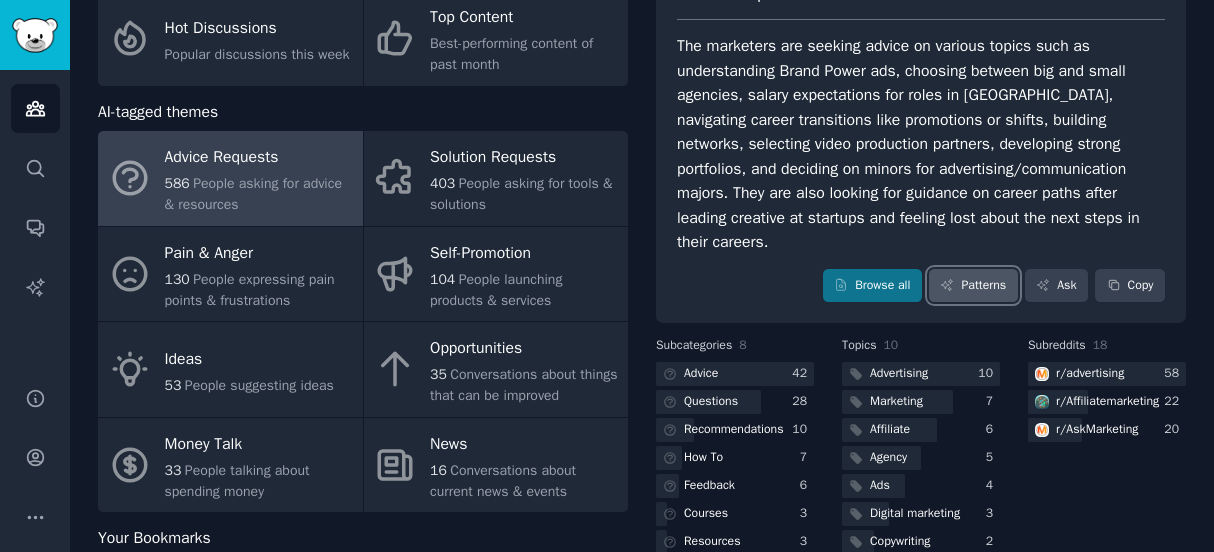 click on "Patterns" at bounding box center (973, 286) 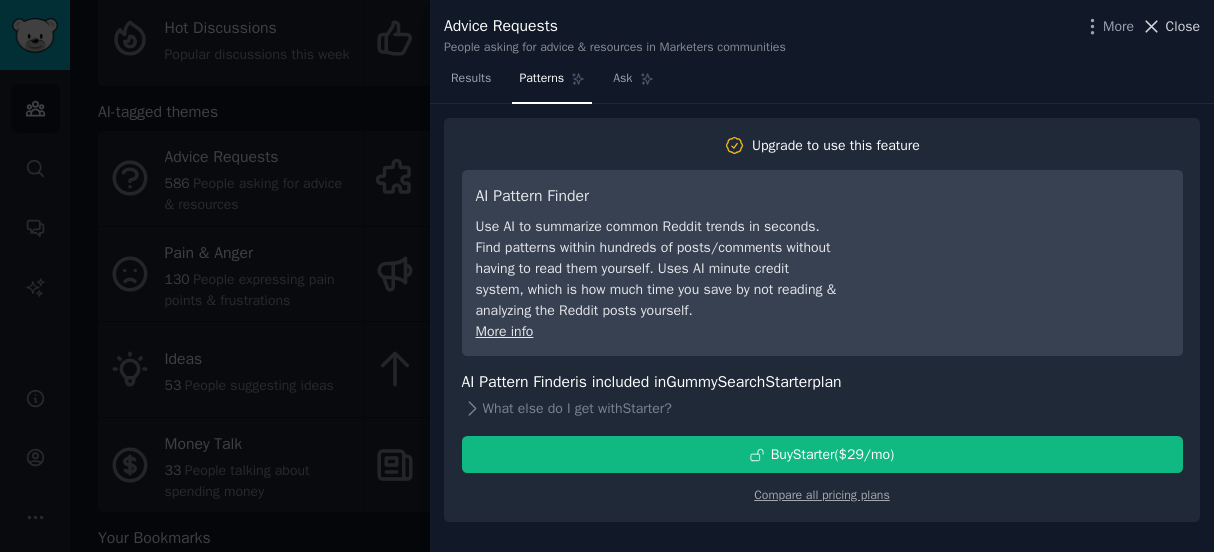 click on "Close" at bounding box center [1183, 26] 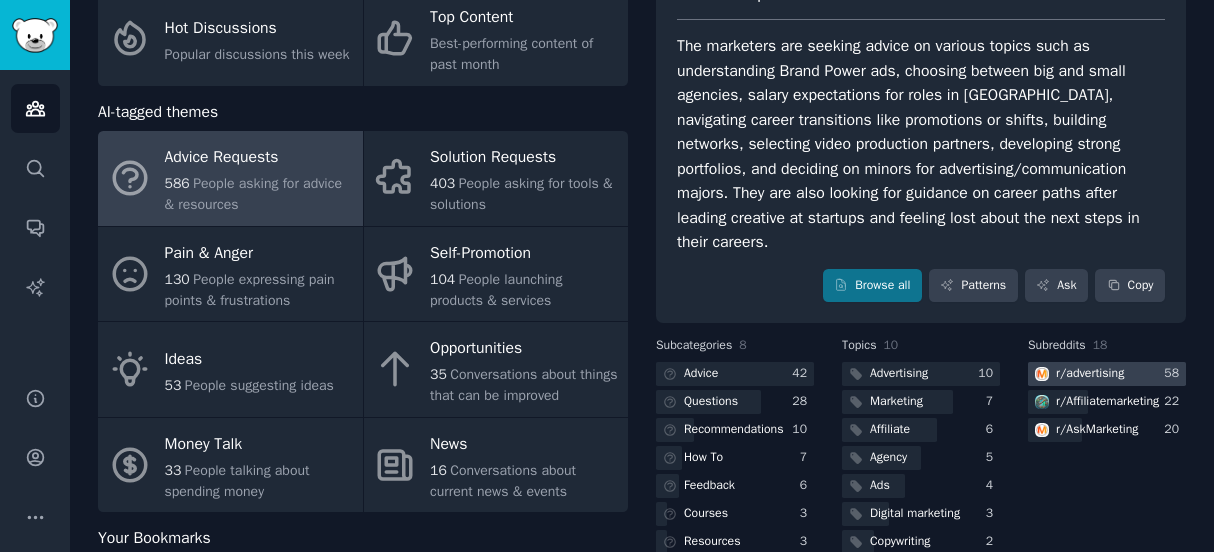 click on "r/ advertising" at bounding box center [1090, 374] 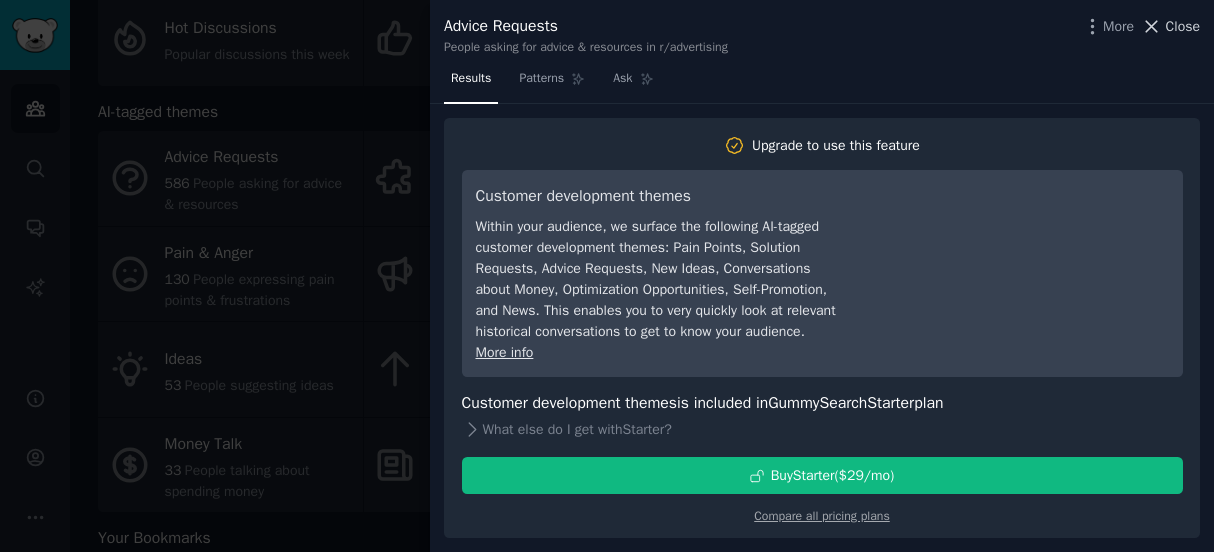 click on "Close" at bounding box center (1183, 26) 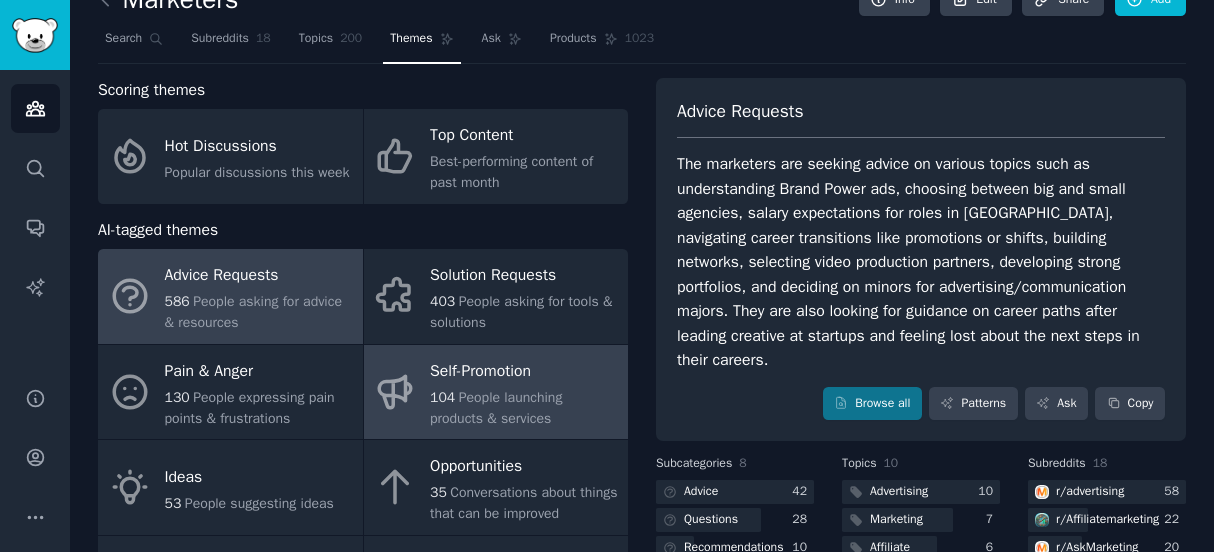 scroll, scrollTop: 0, scrollLeft: 0, axis: both 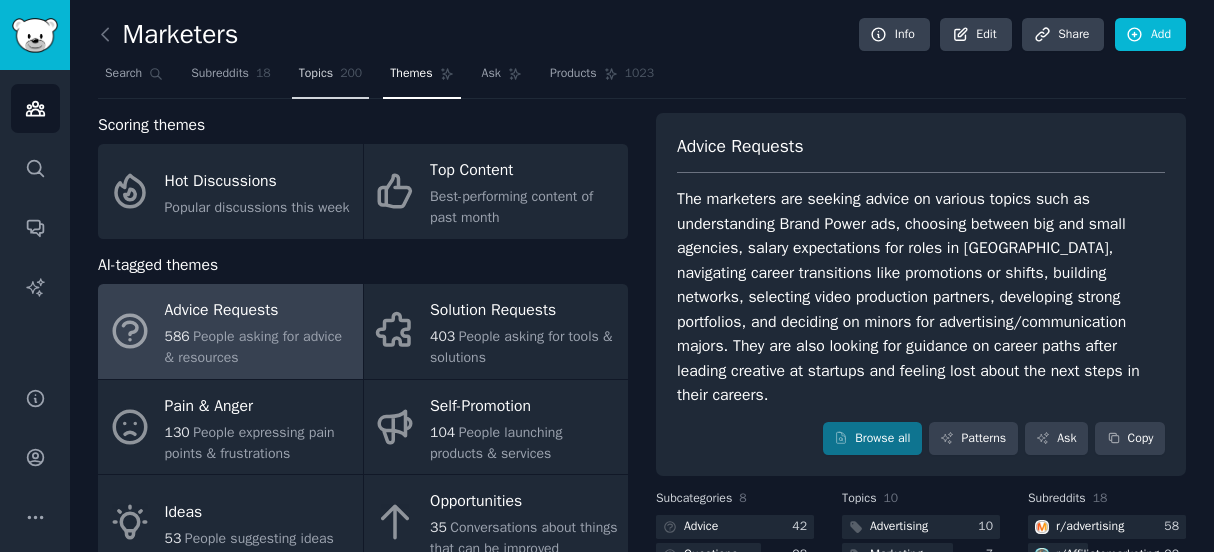 click on "Topics 200" at bounding box center (331, 78) 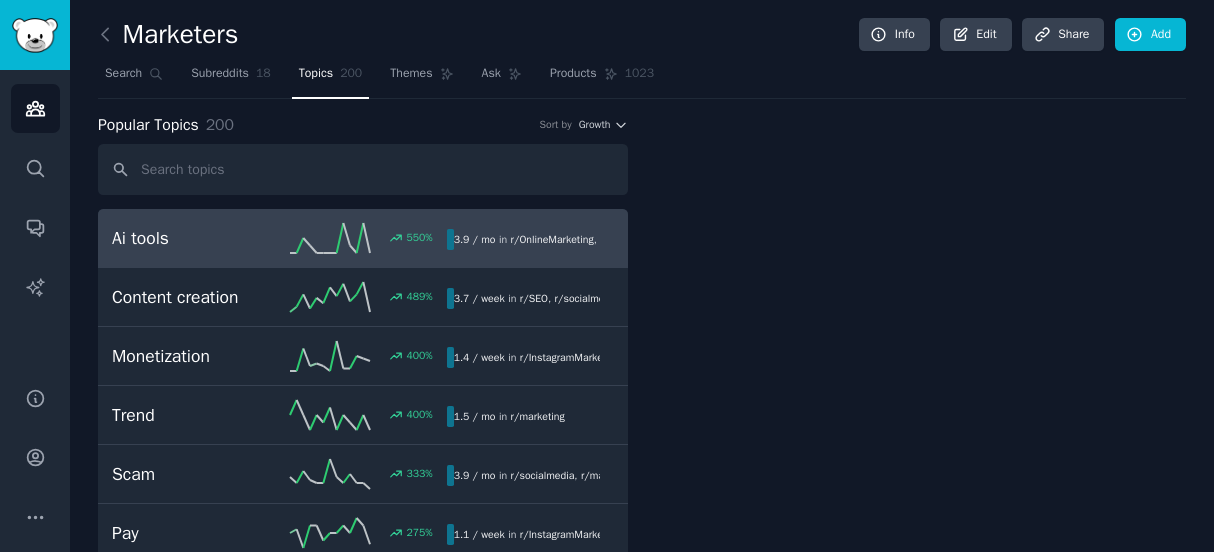 click on "Topics 200" at bounding box center [331, 78] 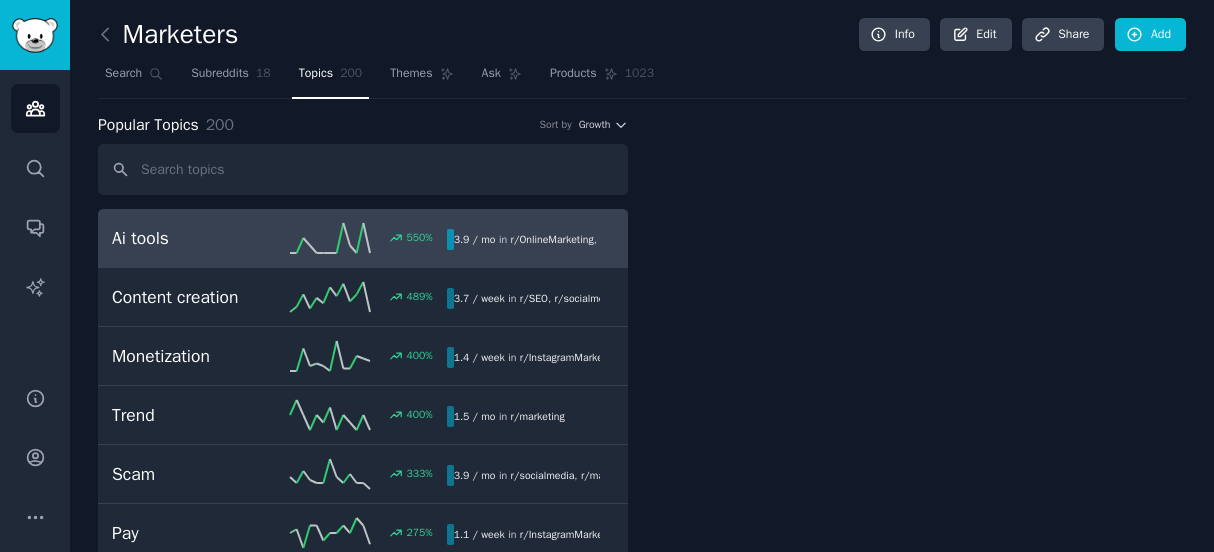click on "Ai tools" at bounding box center [195, 238] 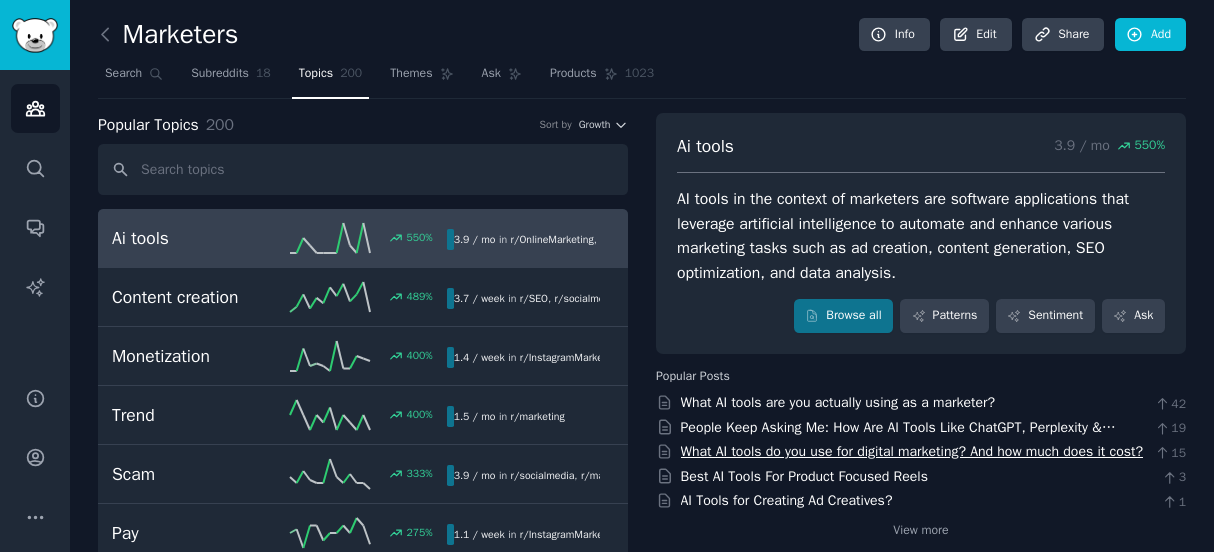scroll, scrollTop: 43, scrollLeft: 0, axis: vertical 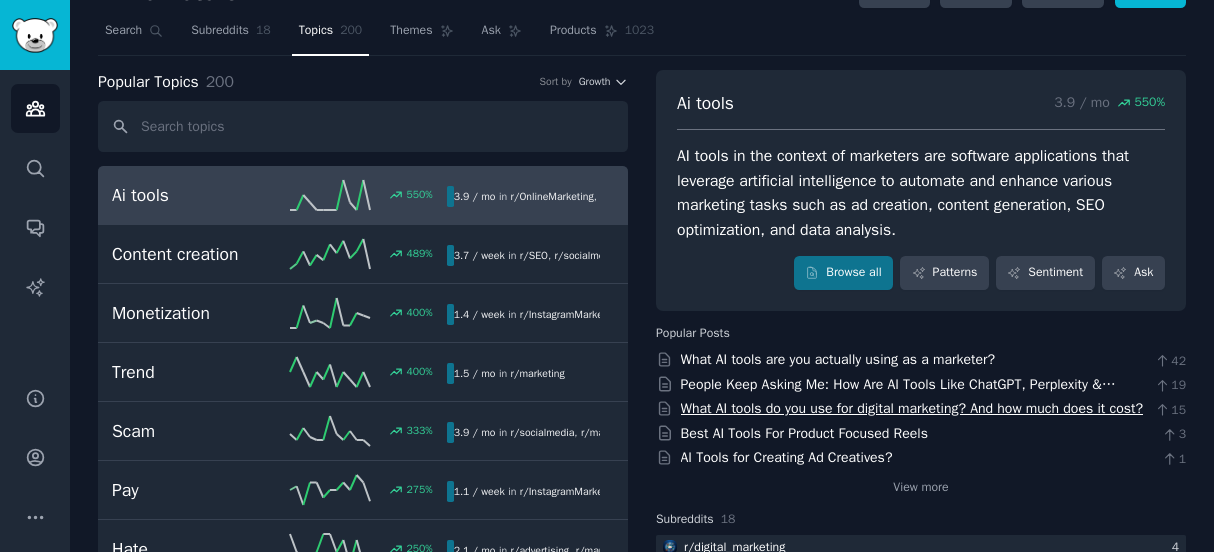 click on "What AI tools do you use for digital marketing? And how much does it cost?" at bounding box center (912, 408) 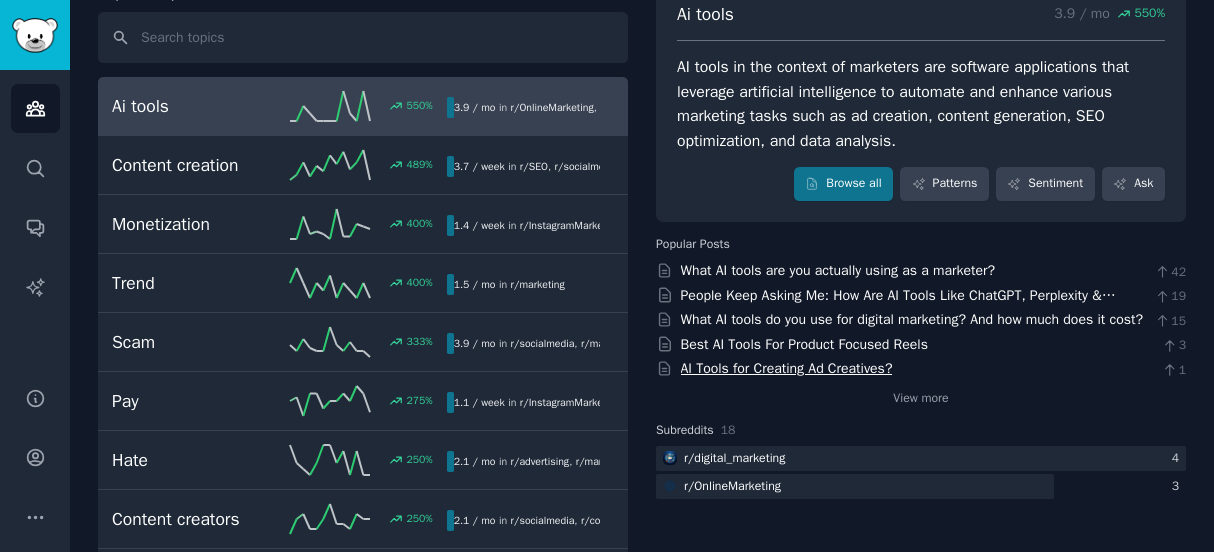 scroll, scrollTop: 169, scrollLeft: 0, axis: vertical 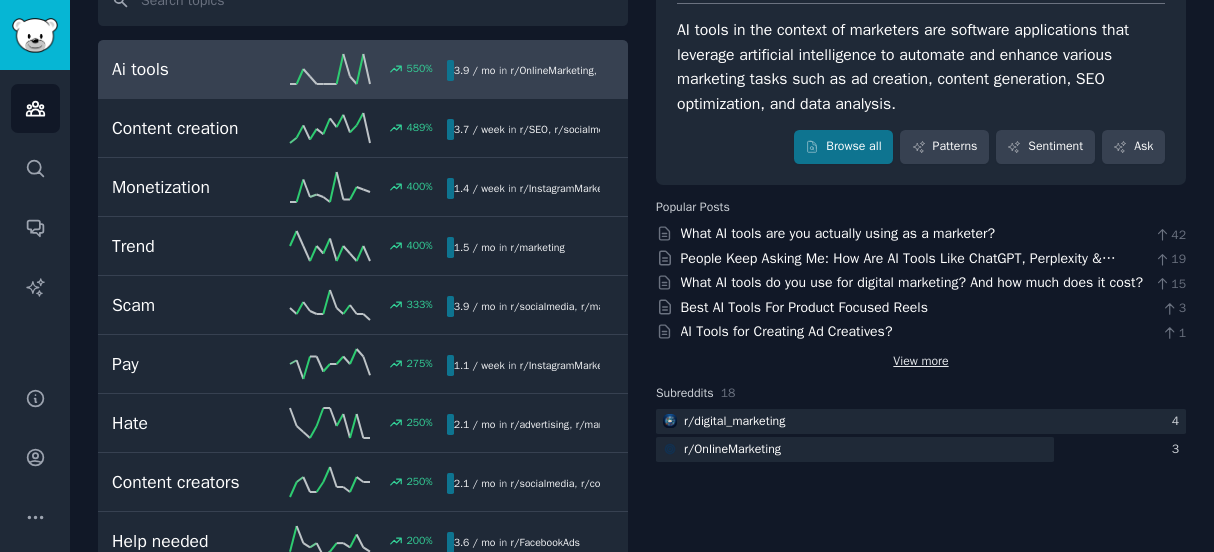 click on "View more" at bounding box center (920, 362) 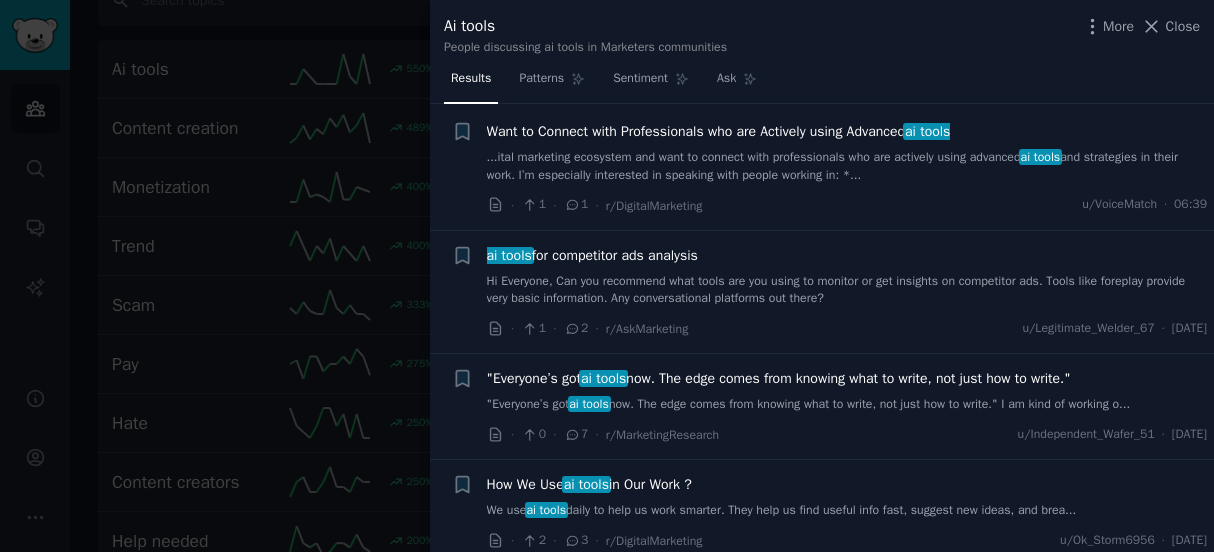 scroll, scrollTop: 0, scrollLeft: 0, axis: both 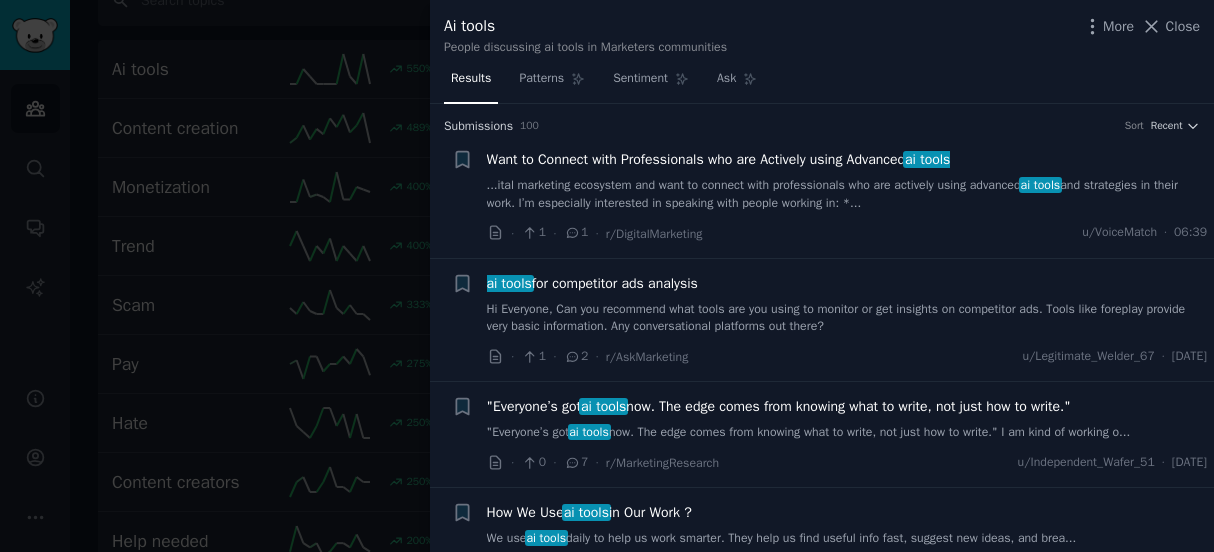 click on ""Everyone’s got  ai tools  now. The edge comes from knowing what to write, not just how to write."" at bounding box center [779, 406] 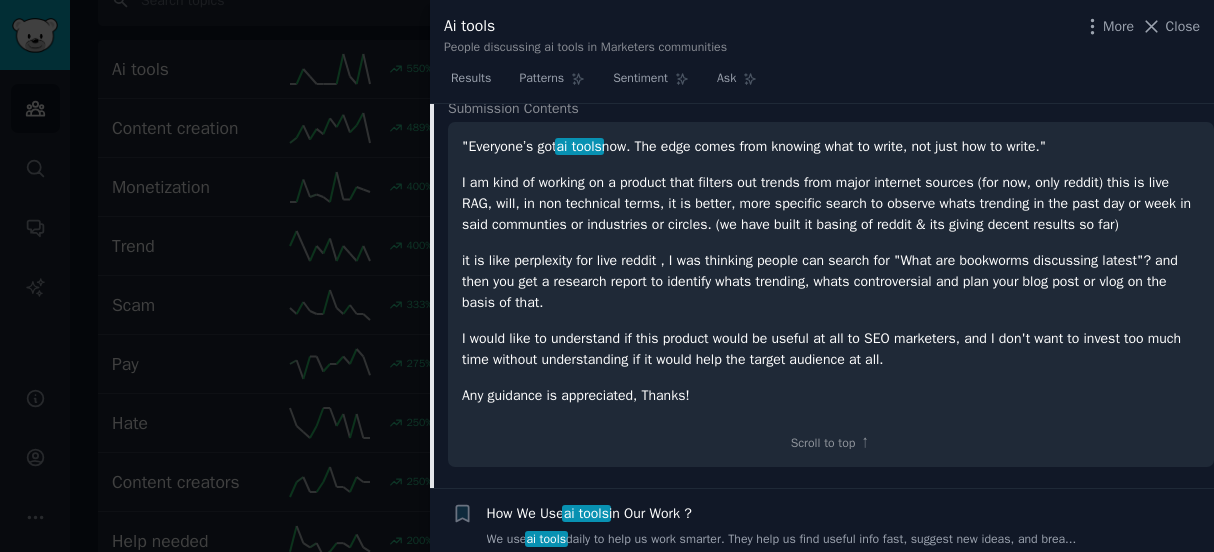 scroll, scrollTop: 189, scrollLeft: 0, axis: vertical 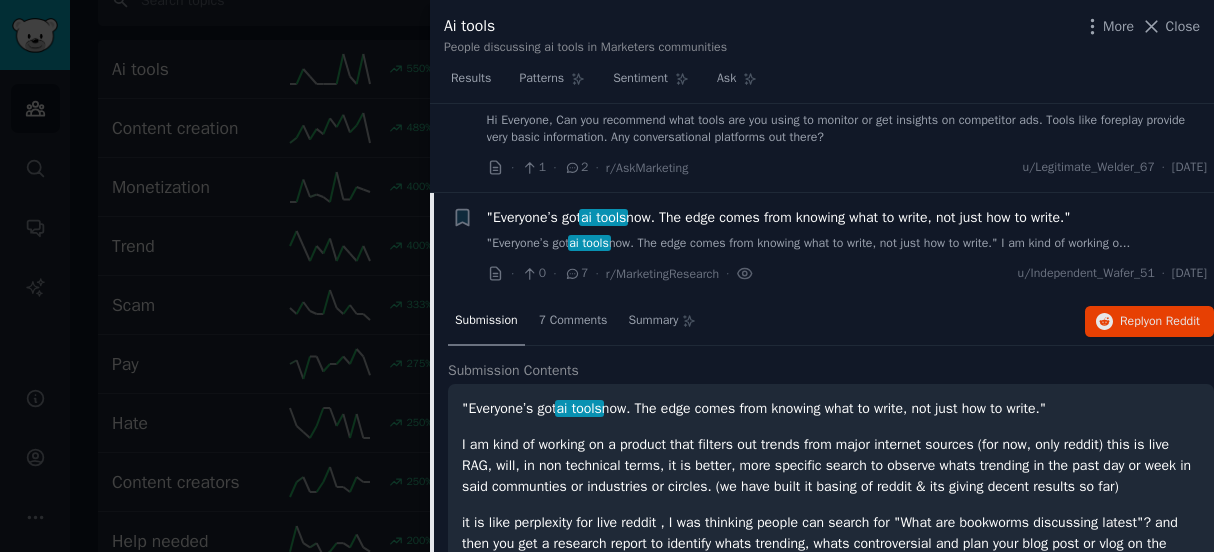 click on "Submission 7 Comments Summary Reply  on Reddit" 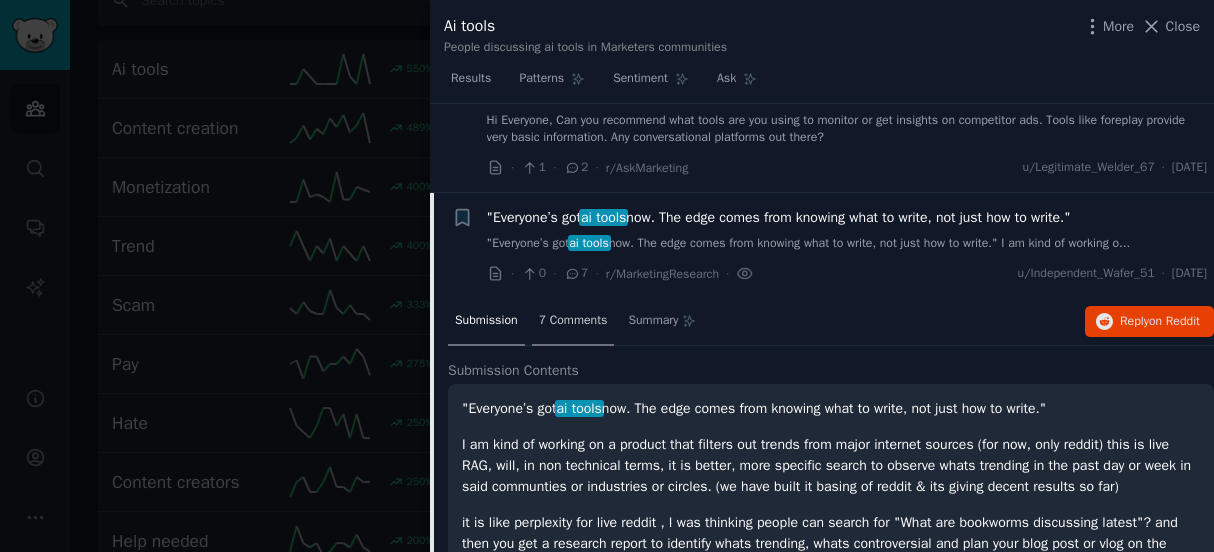 click on "7 Comments" at bounding box center [573, 321] 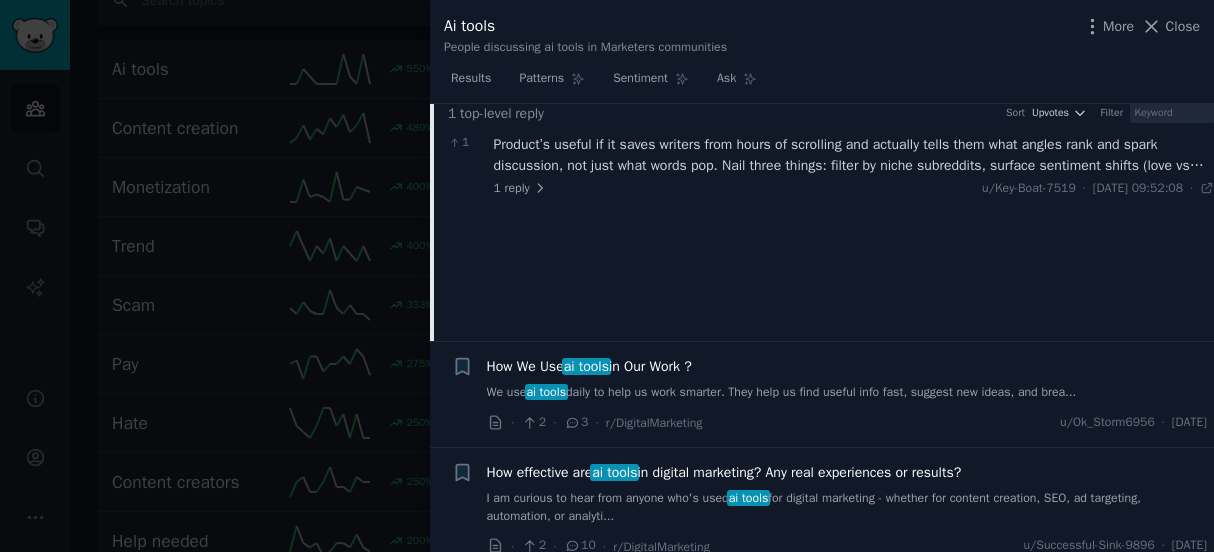 scroll, scrollTop: 449, scrollLeft: 0, axis: vertical 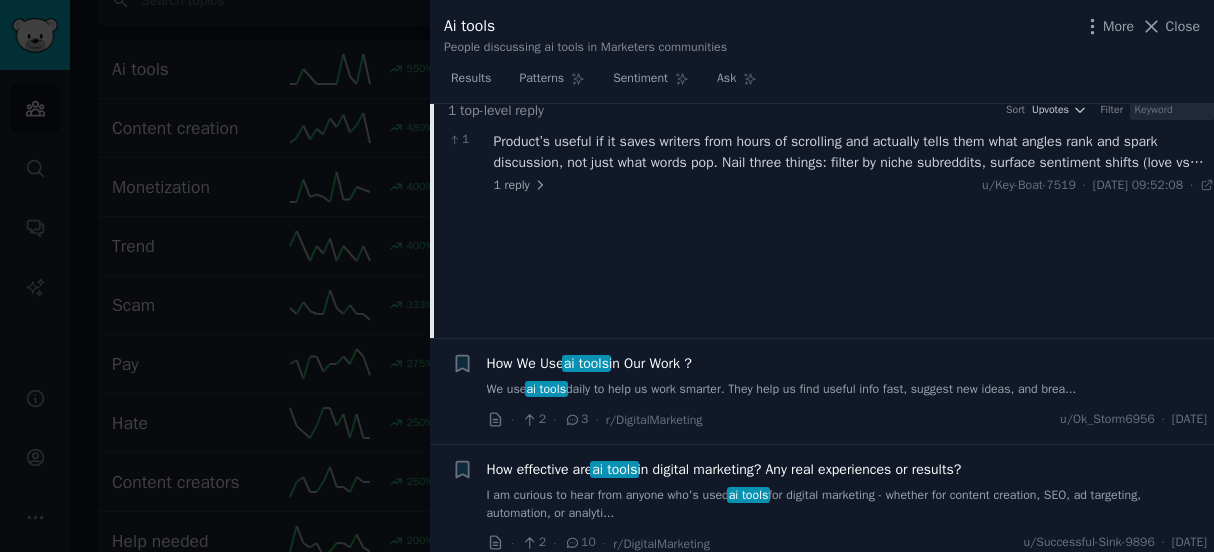 click 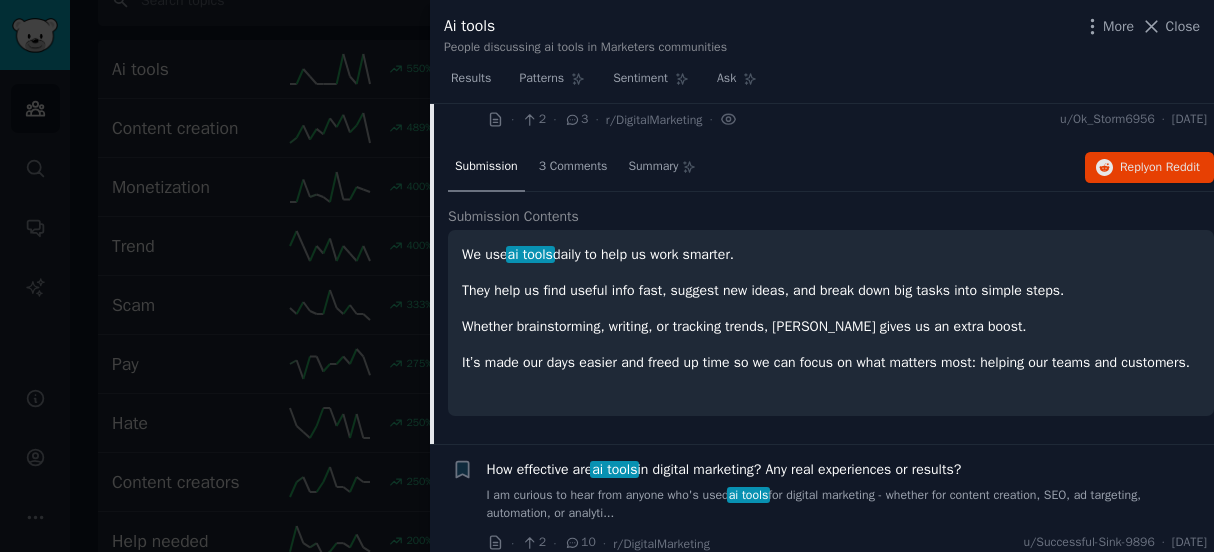 scroll, scrollTop: 385, scrollLeft: 0, axis: vertical 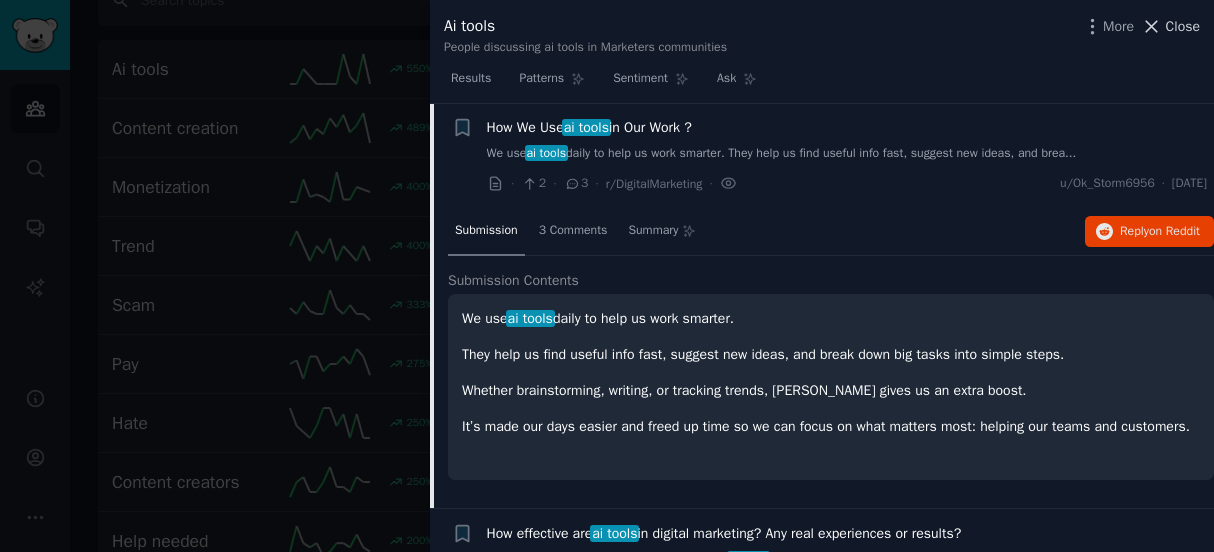 click on "Close" at bounding box center (1183, 26) 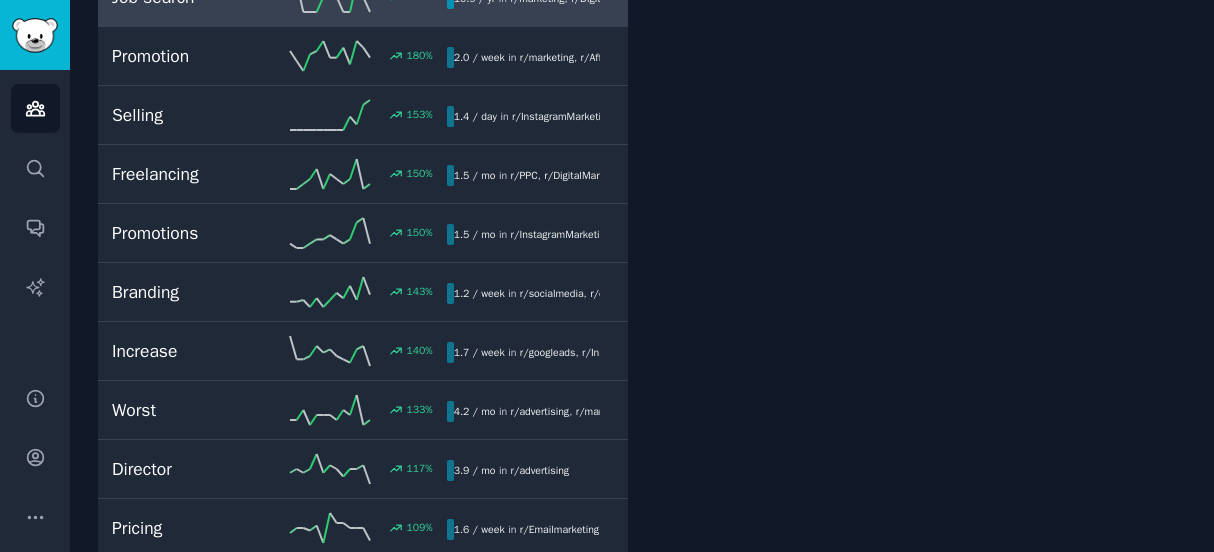 scroll, scrollTop: 0, scrollLeft: 0, axis: both 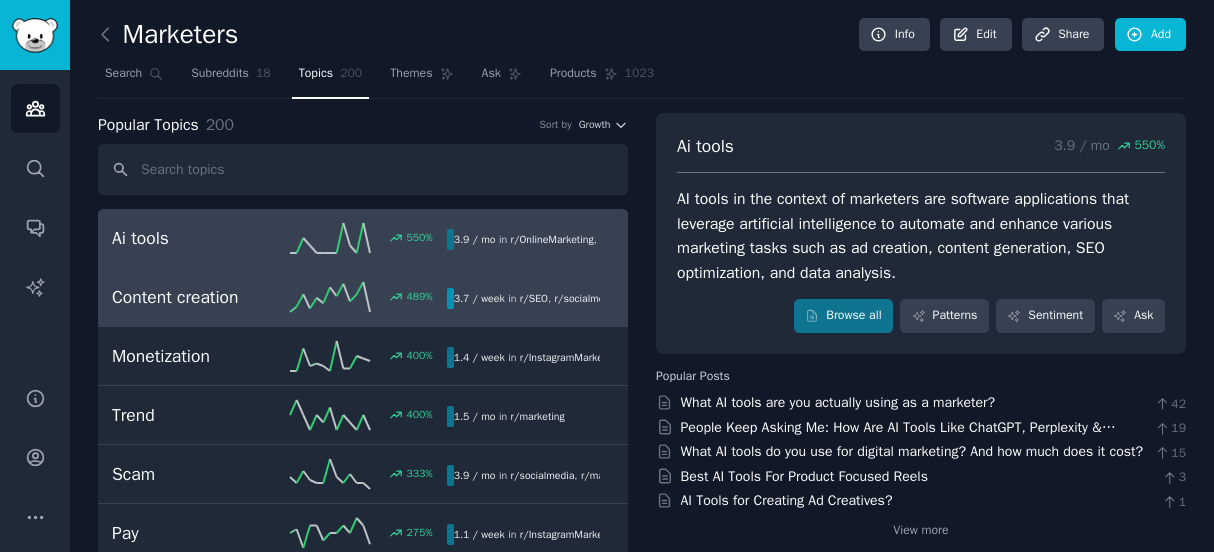 click on "489 %" at bounding box center (362, 297) 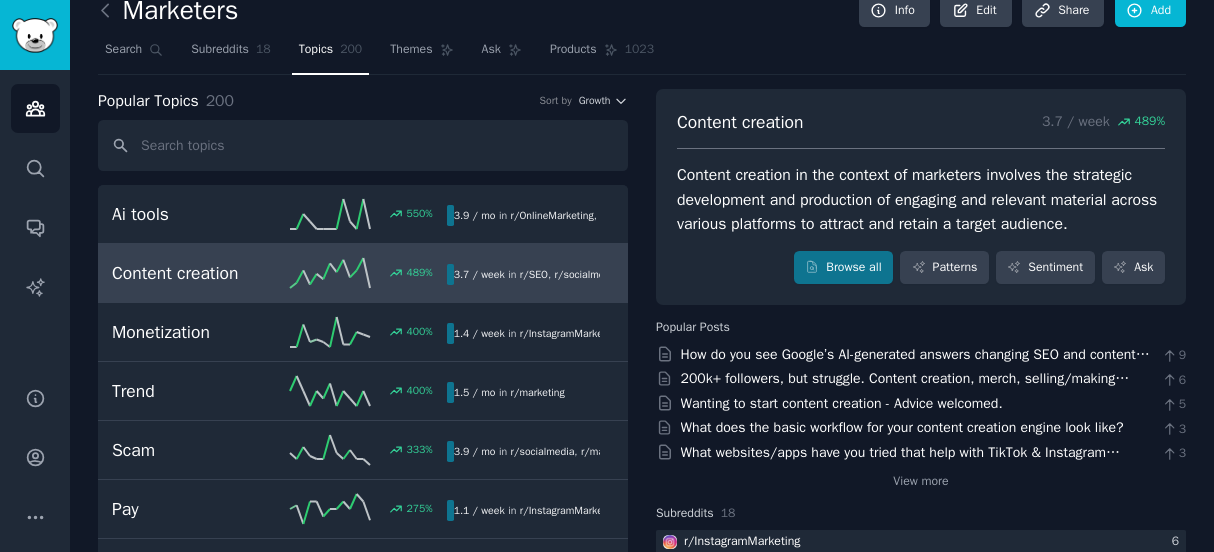 scroll, scrollTop: 26, scrollLeft: 0, axis: vertical 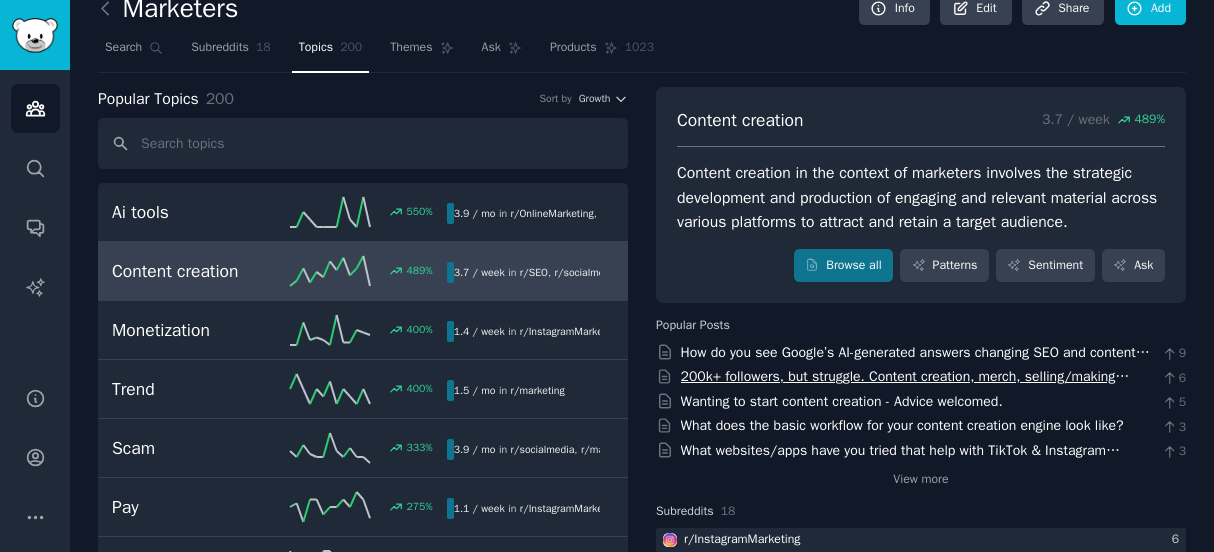 click on "200k+ followers, but struggle. Content creation, merch, selling/making digital products, engaging with followers, keeping up with insta, tiktok, editing, youtube videos… how to manage all this with a 9-5?" at bounding box center (905, 397) 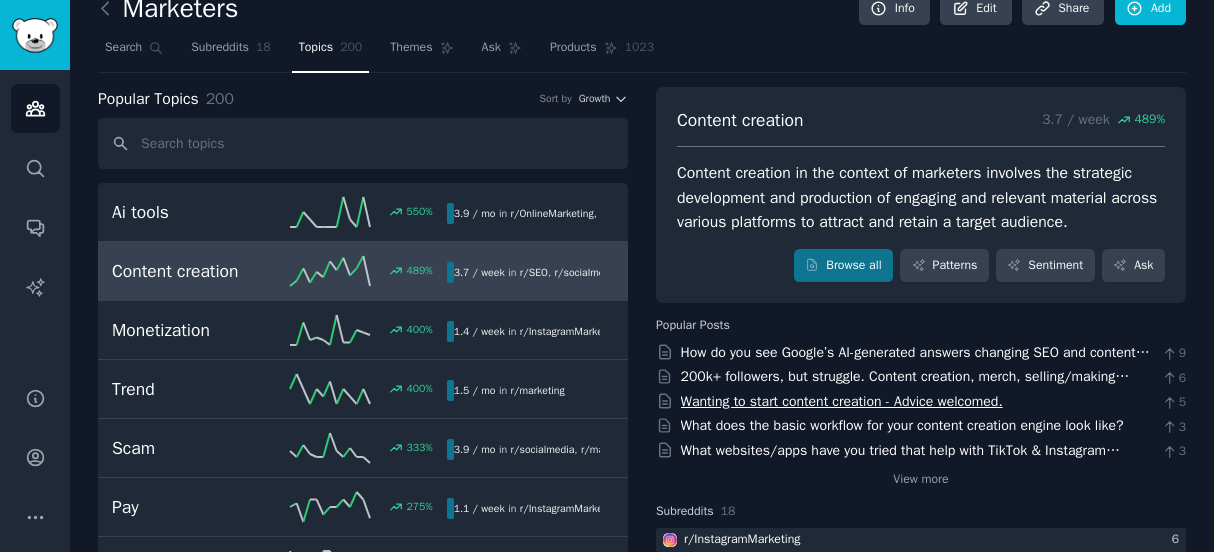 click on "Wanting to start content creation - Advice welcomed." at bounding box center (842, 401) 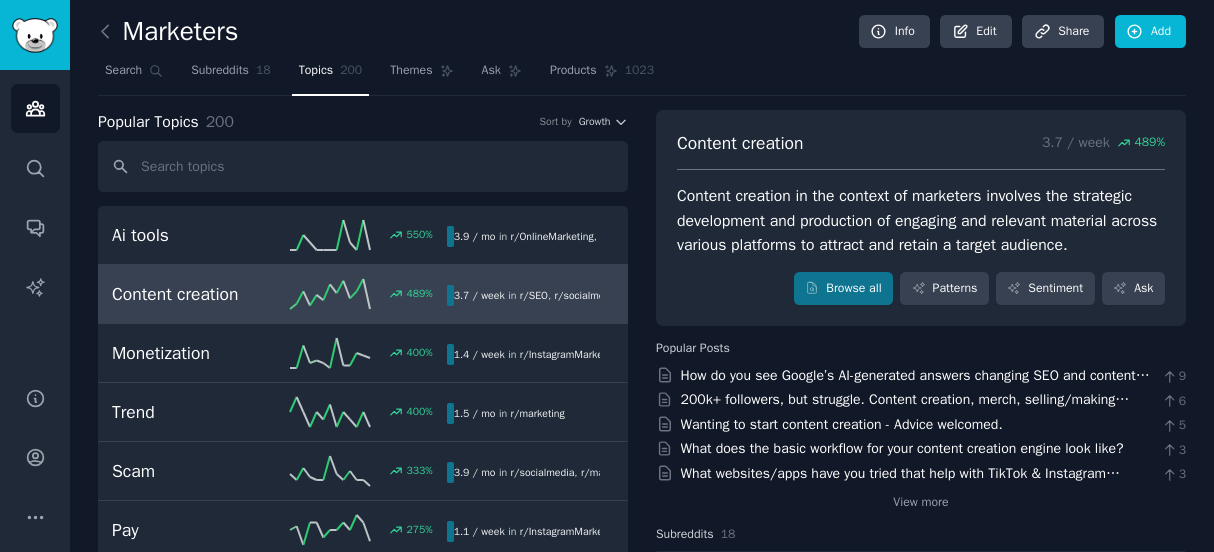 scroll, scrollTop: 0, scrollLeft: 0, axis: both 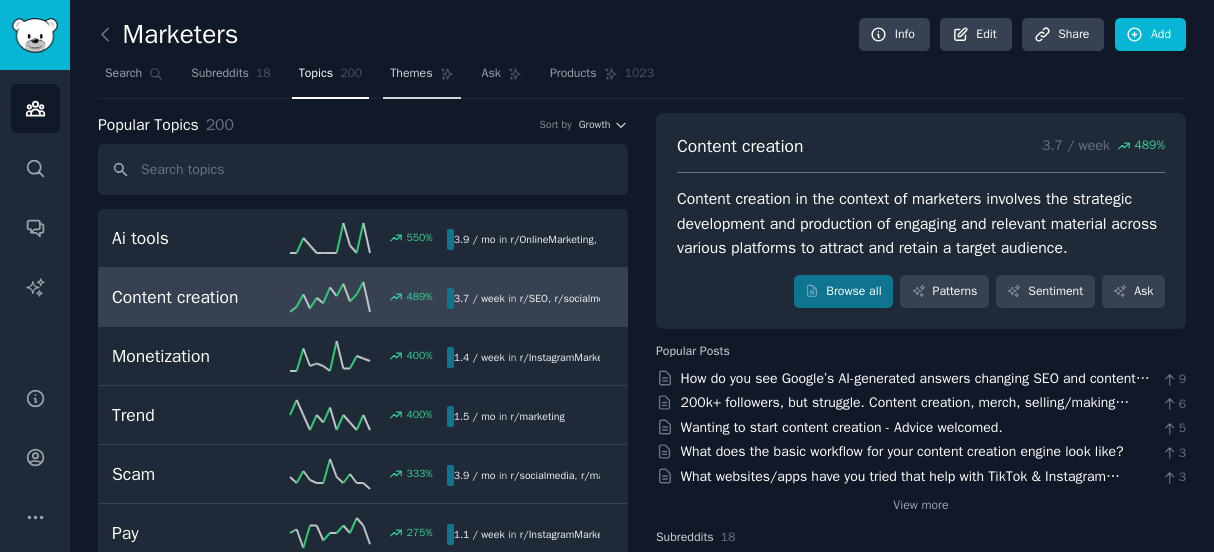 click on "Themes" at bounding box center [411, 74] 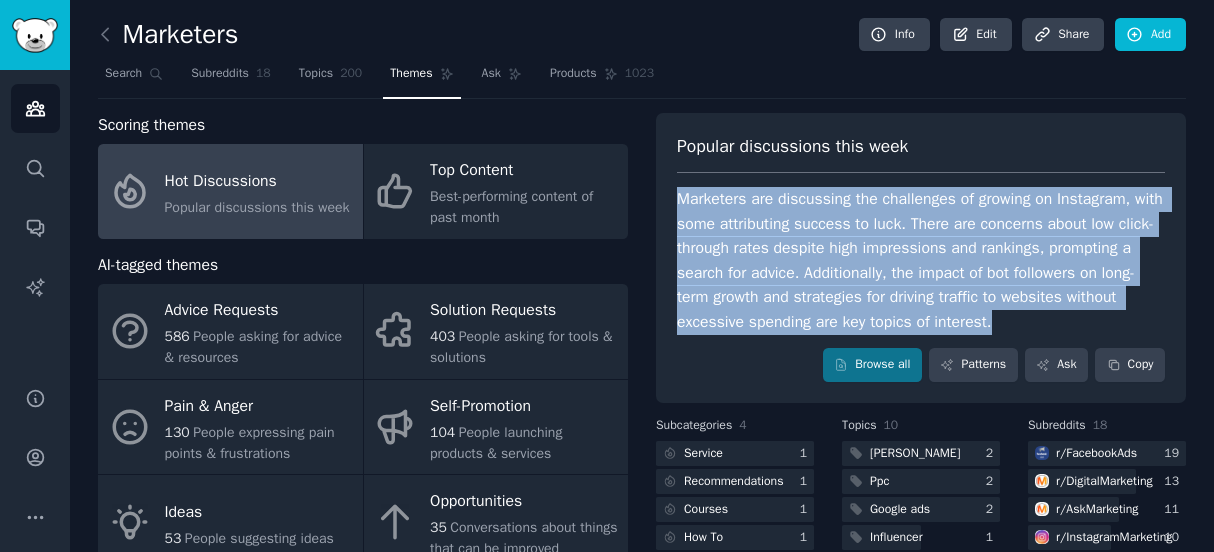 drag, startPoint x: 1137, startPoint y: 325, endPoint x: 677, endPoint y: 199, distance: 476.94443 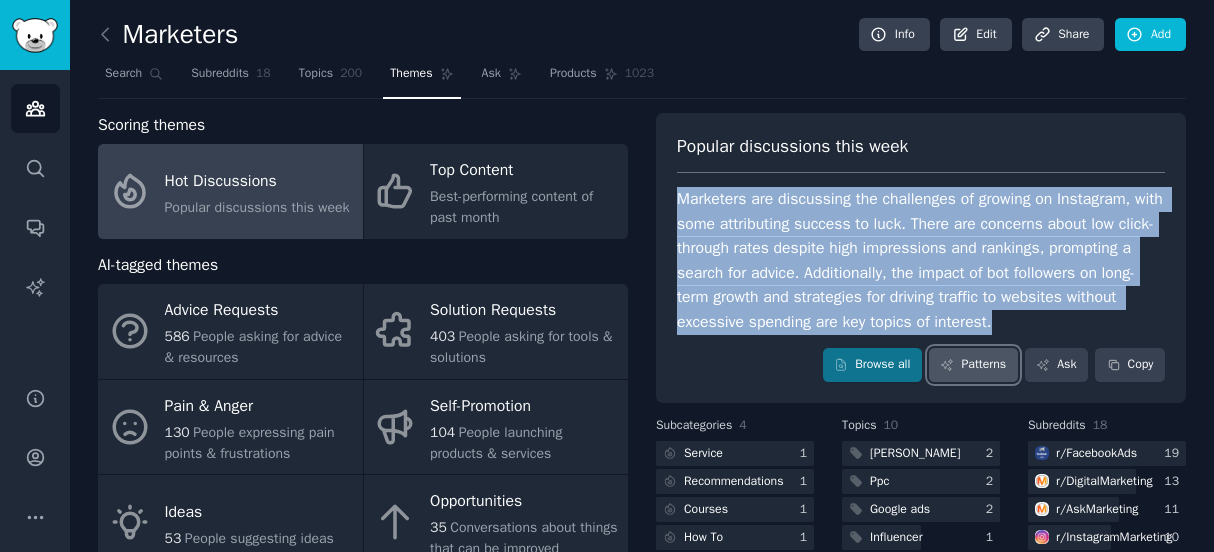 click on "Patterns" at bounding box center [973, 365] 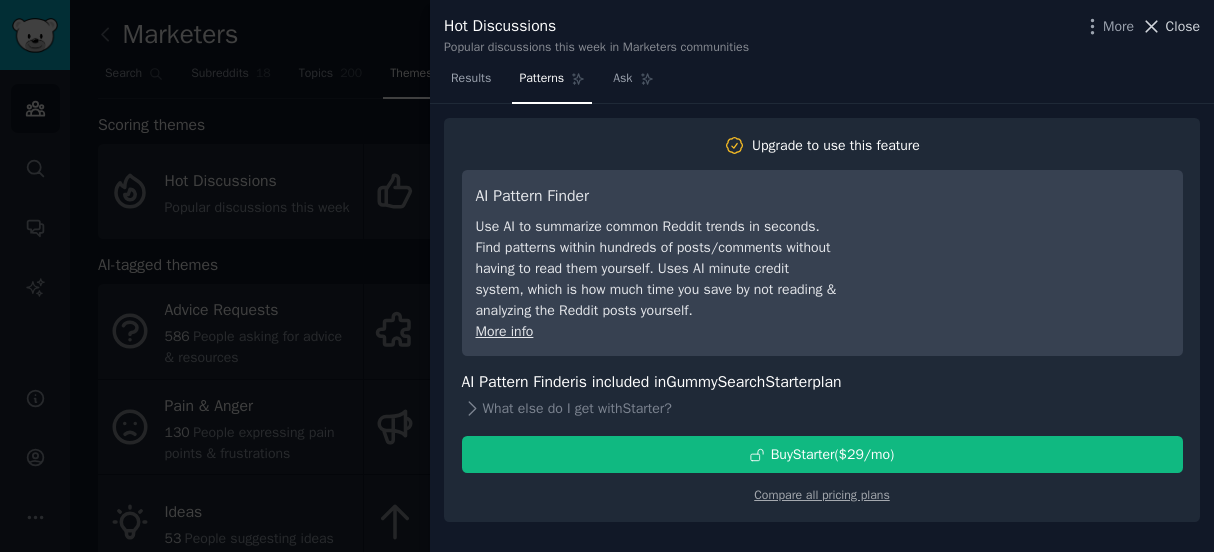 click on "Close" at bounding box center [1183, 26] 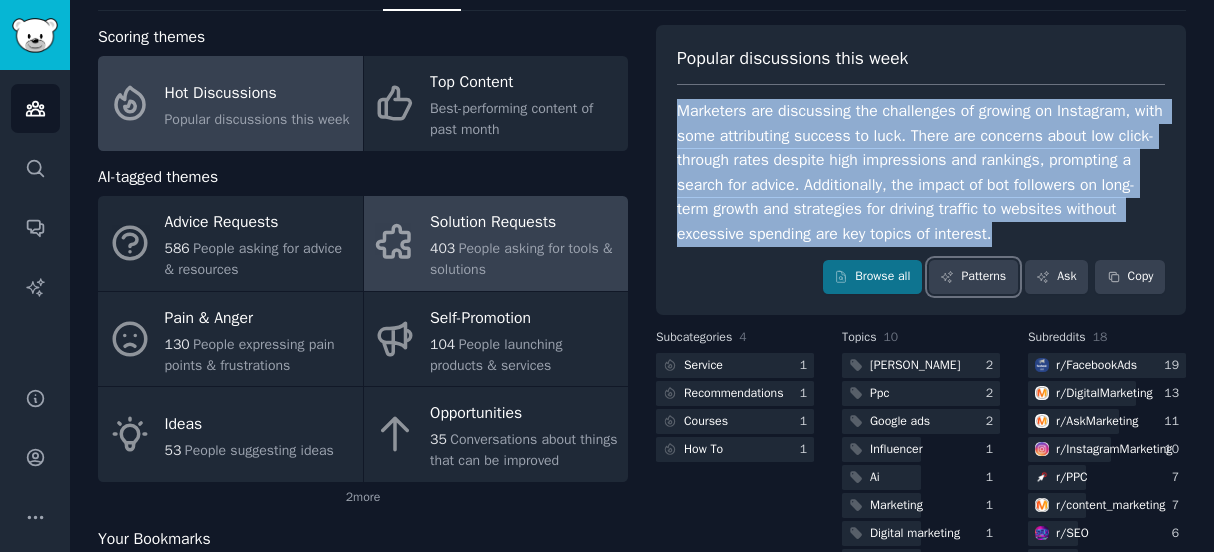 scroll, scrollTop: 0, scrollLeft: 0, axis: both 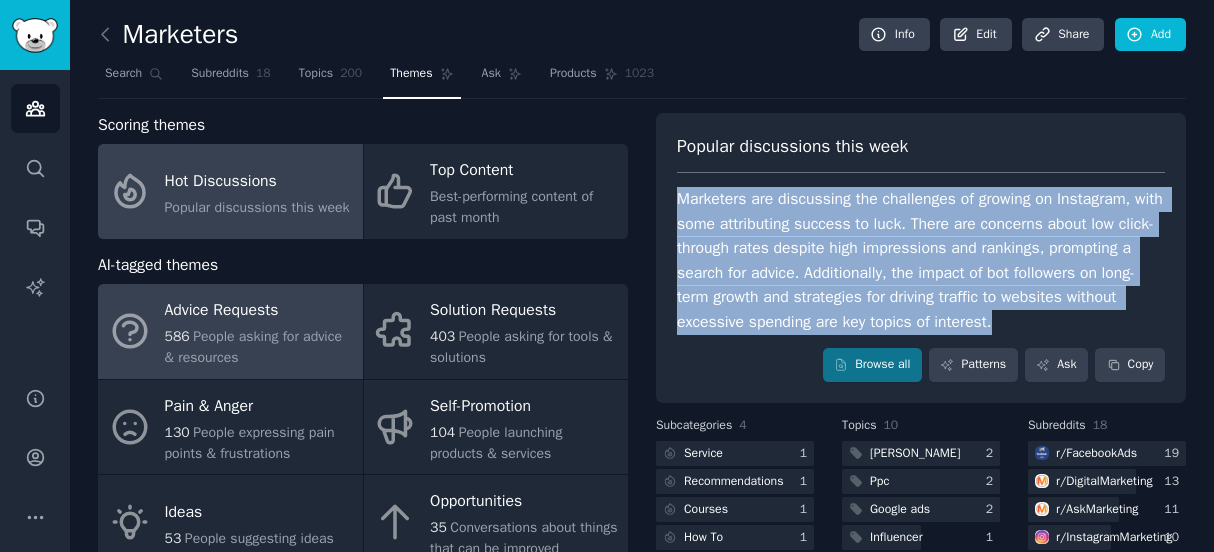 click on "People asking for advice & resources" at bounding box center (253, 347) 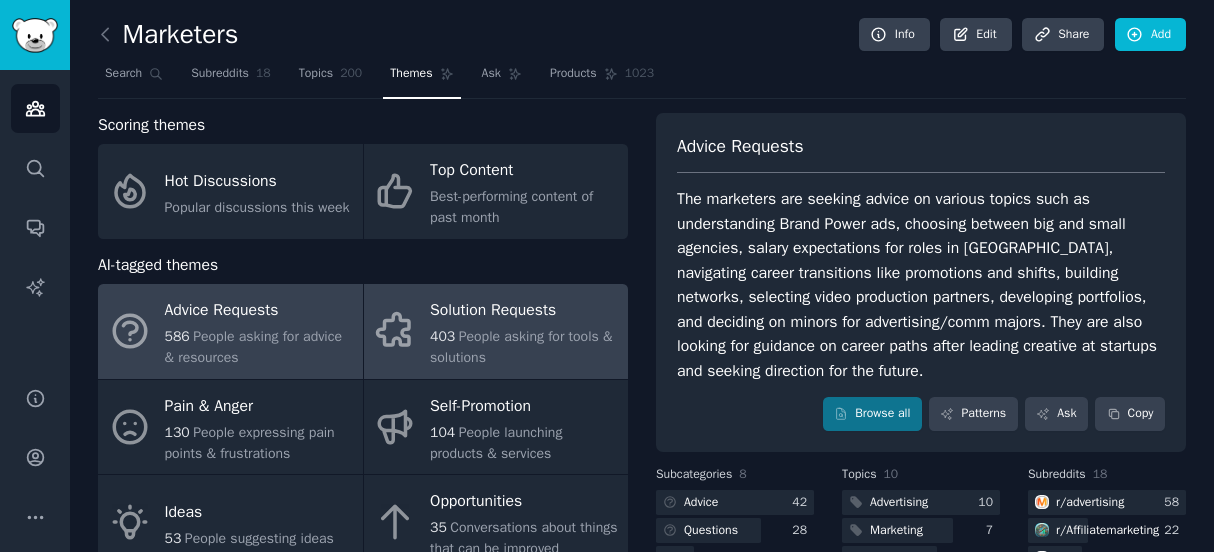 click on "People asking for tools & solutions" at bounding box center [521, 347] 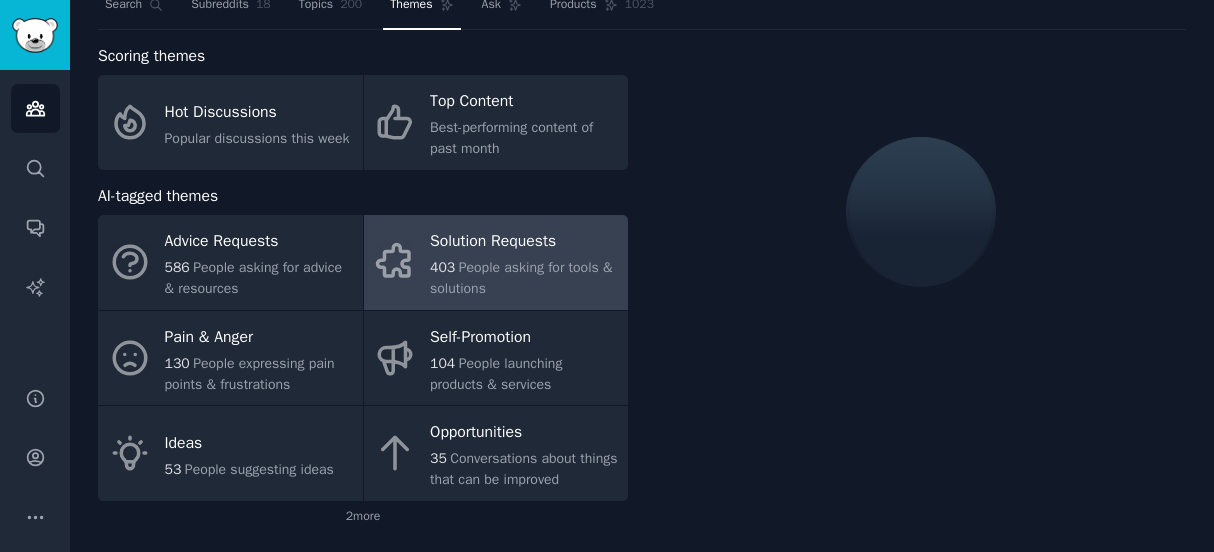 scroll, scrollTop: 98, scrollLeft: 0, axis: vertical 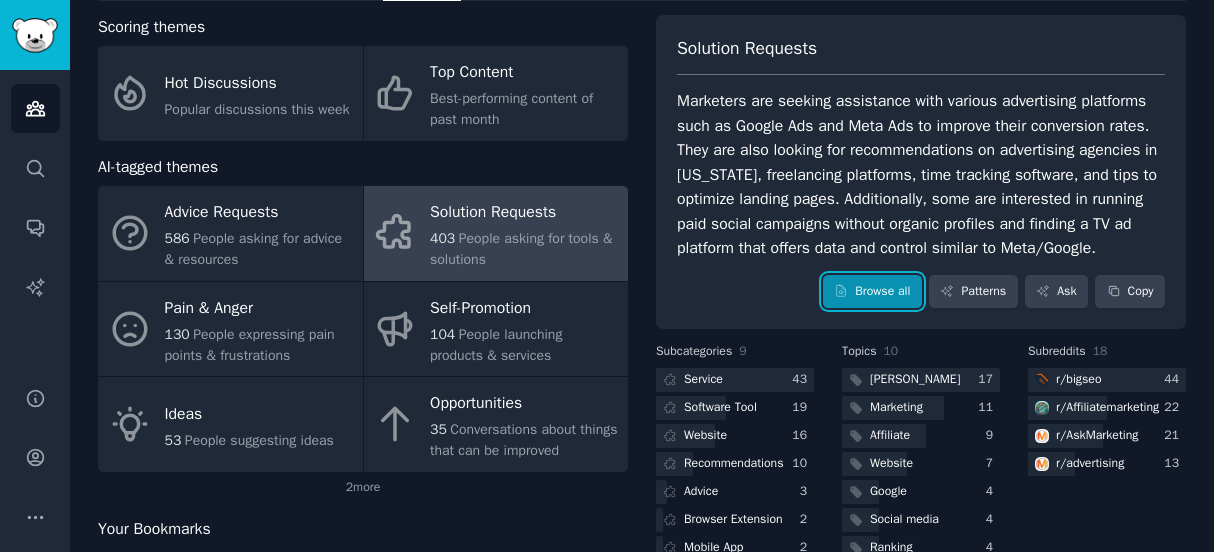 click on "Browse all" at bounding box center [872, 292] 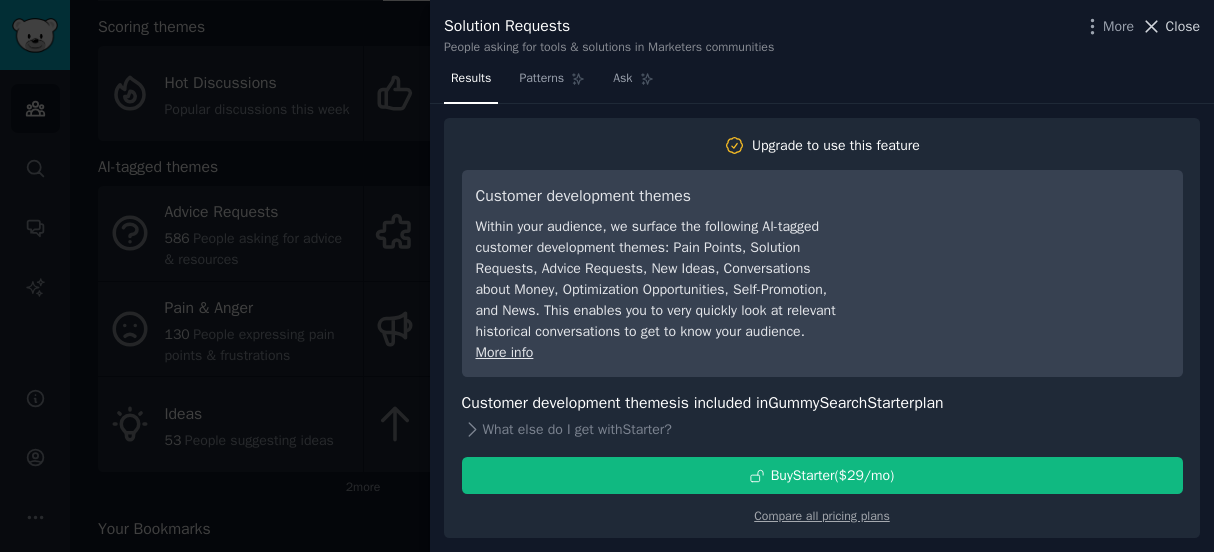 click 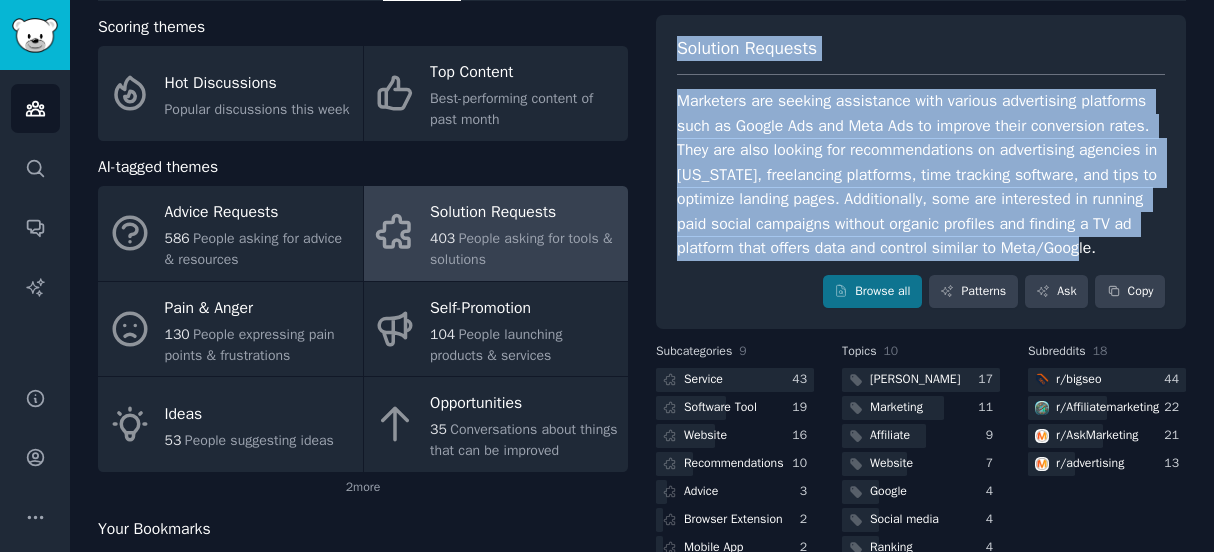 drag, startPoint x: 676, startPoint y: 43, endPoint x: 780, endPoint y: 275, distance: 254.24397 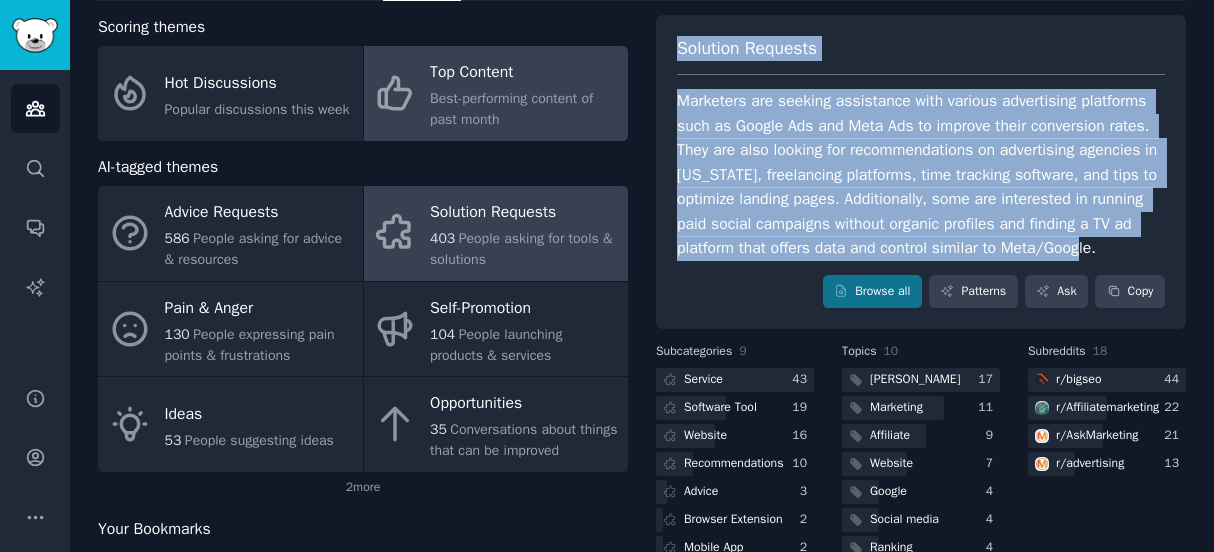 copy on "Solution Requests Marketers are seeking assistance with various advertising platforms such as Google Ads and Meta Ads to improve their conversion rates. They are also looking for recommendations on advertising agencies in Florida, freelancing platforms, time tracking software, and tips to optimize landing pages. Additionally, some are interested in running paid social campaigns without organic profiles and finding a TV ad platform that offers data and control similar to Meta/Google." 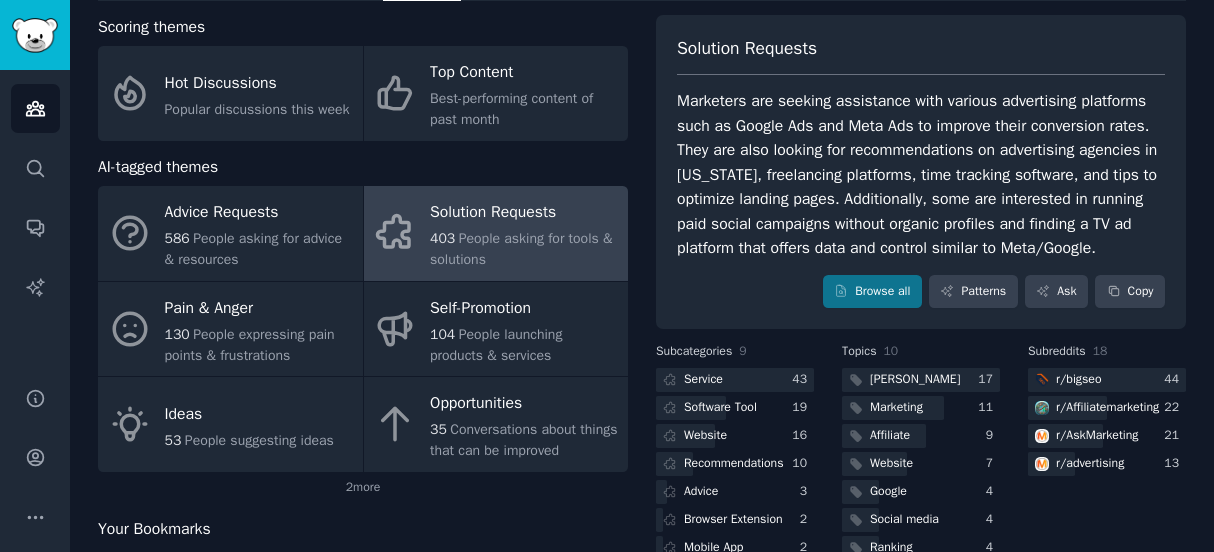 click on "Solution Requests Marketers are seeking assistance with various advertising platforms such as Google Ads and Meta Ads to improve their conversion rates. They are also looking for recommendations on advertising agencies in Florida, freelancing platforms, time tracking software, and tips to optimize landing pages. Additionally, some are interested in running paid social campaigns without organic profiles and finding a TV ad platform that offers data and control similar to Meta/Google. Browse all Patterns Ask Copy" at bounding box center [921, 172] 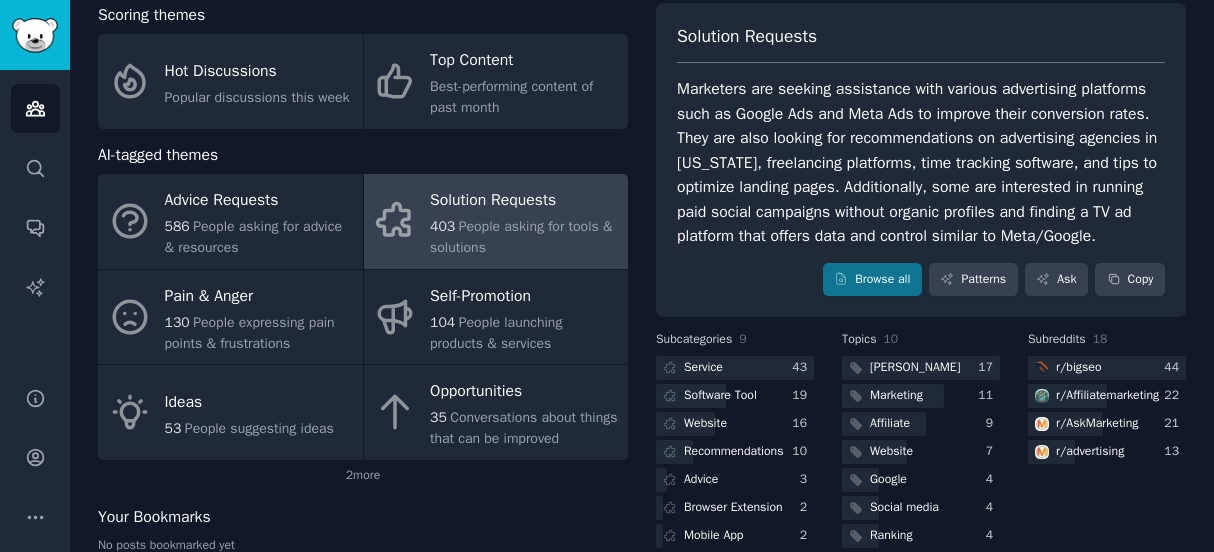 scroll, scrollTop: 114, scrollLeft: 0, axis: vertical 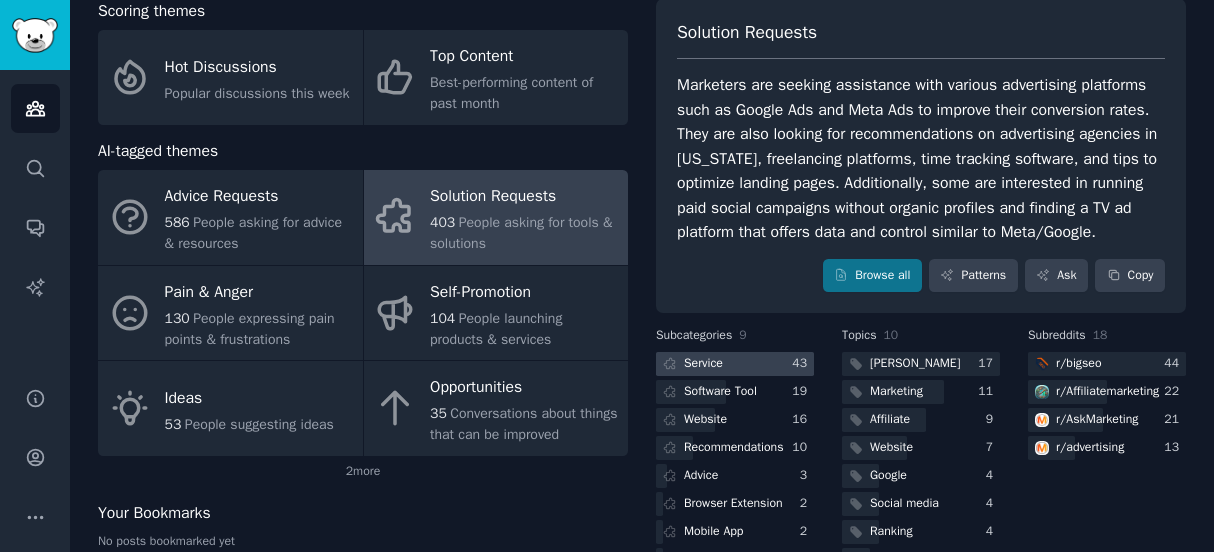click on "Service" at bounding box center (703, 364) 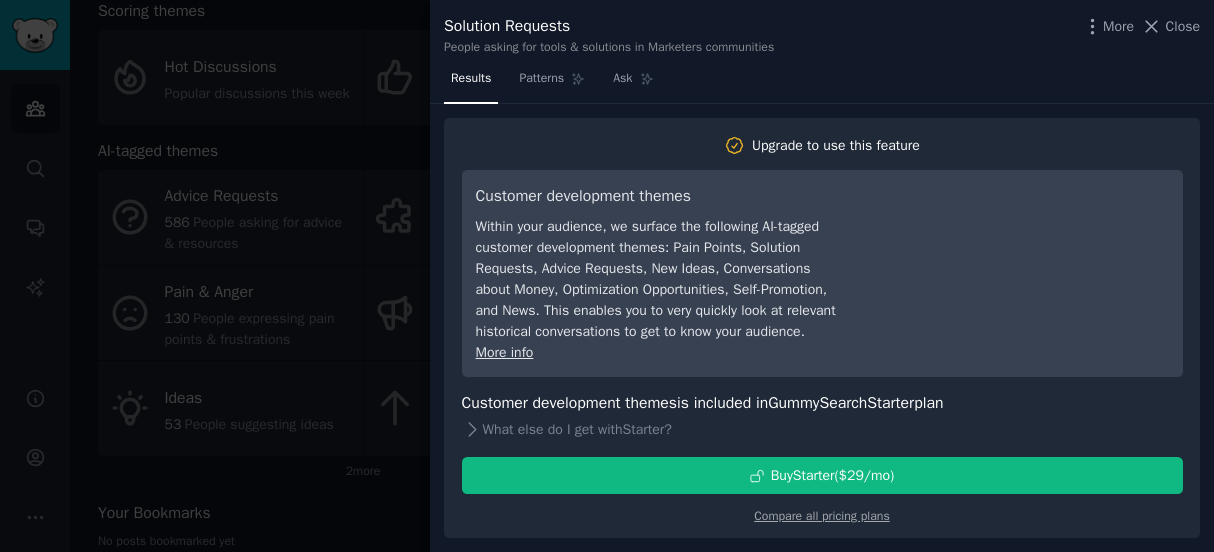 click on "Close" at bounding box center [1183, 26] 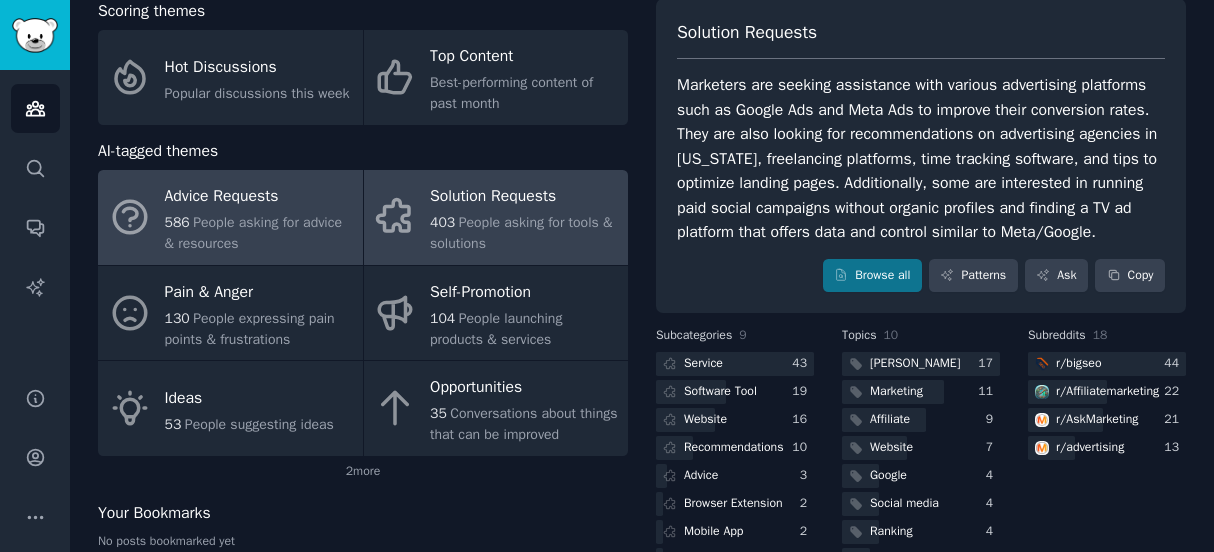 click on "People asking for advice & resources" at bounding box center [253, 233] 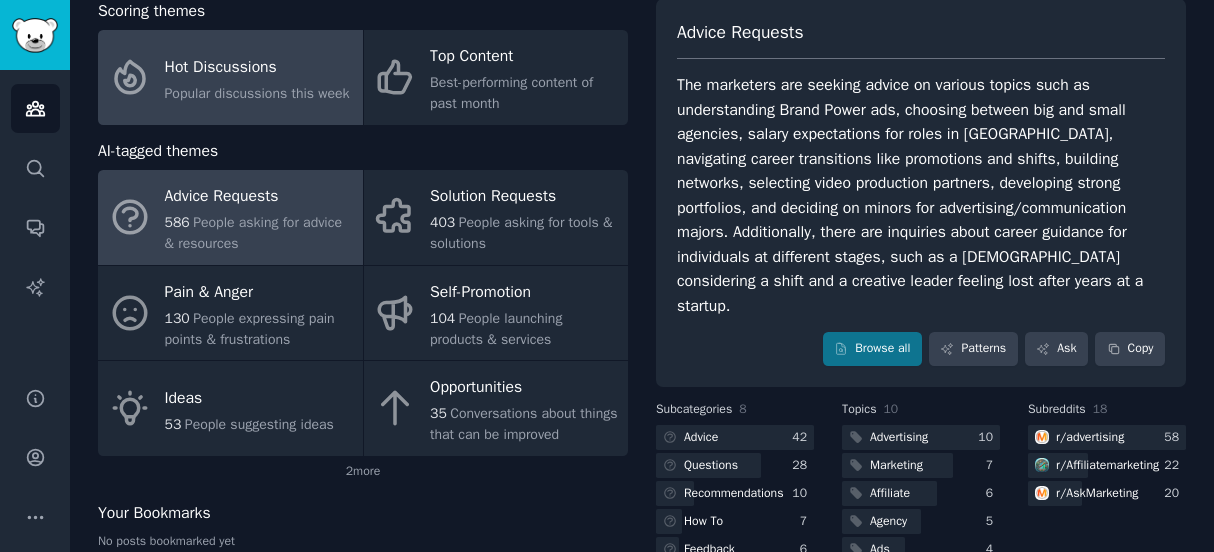 click on "Popular discussions this week" 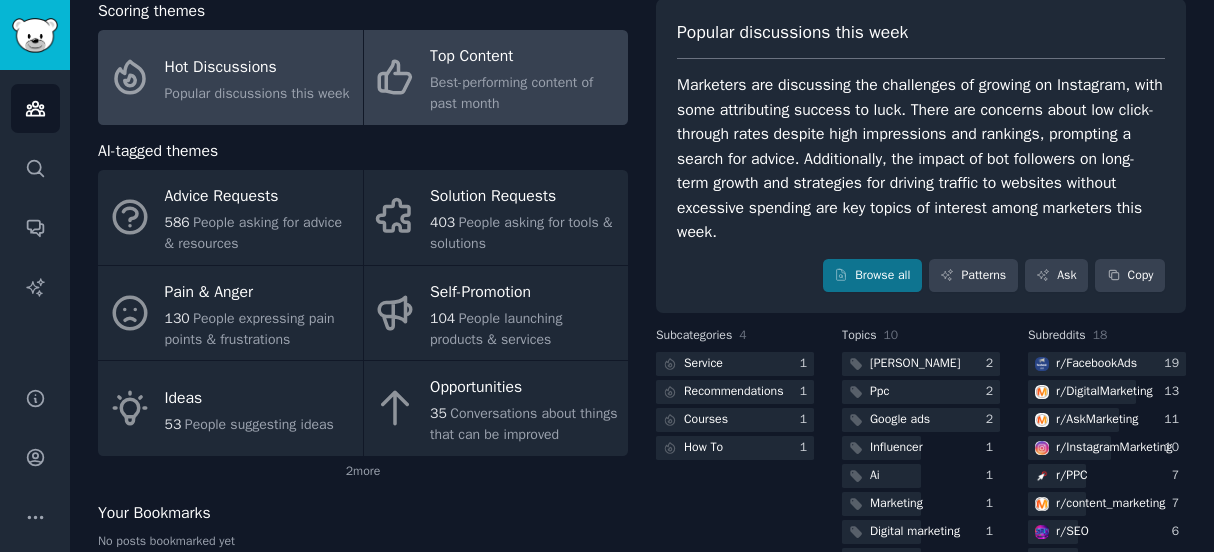 click on "Best-performing content of past month" 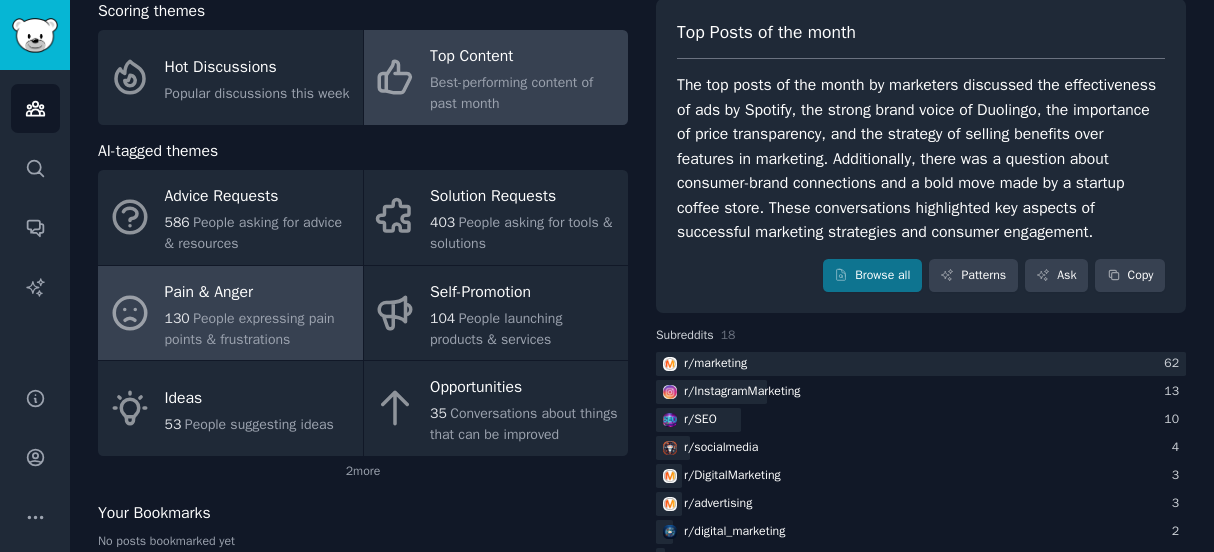 click on "Pain & Anger" at bounding box center [259, 292] 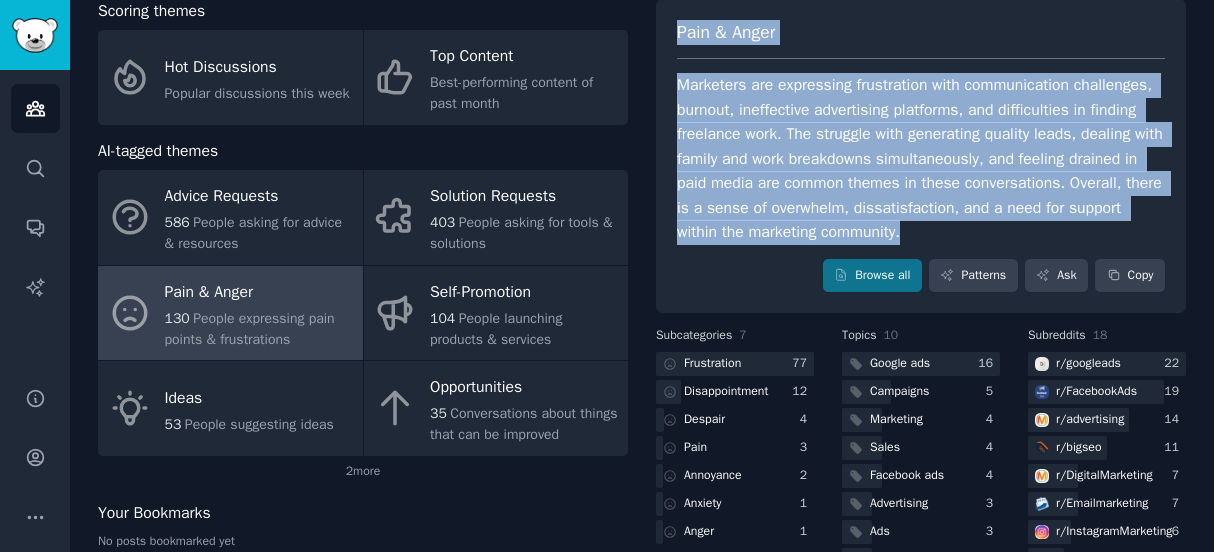 drag, startPoint x: 677, startPoint y: 34, endPoint x: 917, endPoint y: 263, distance: 331.72427 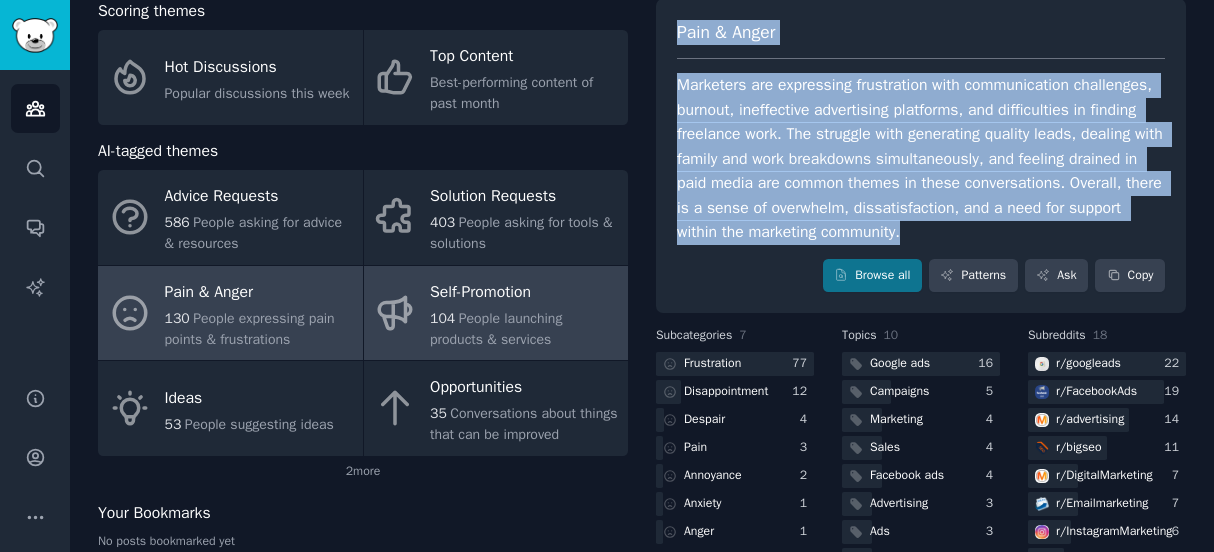 click on "104 People launching products & services" at bounding box center [524, 329] 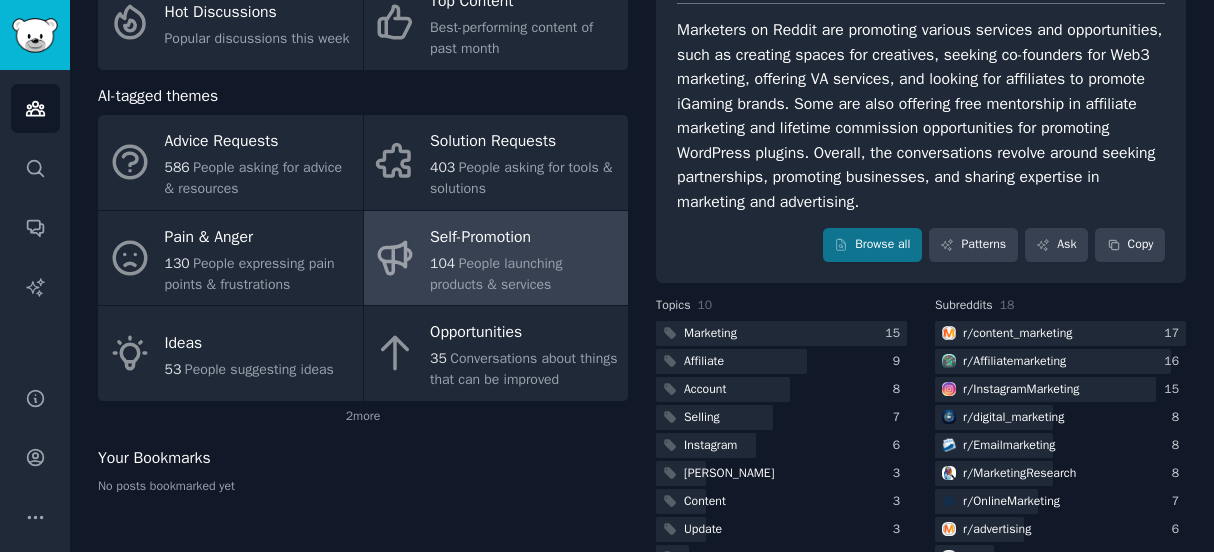 scroll, scrollTop: 159, scrollLeft: 0, axis: vertical 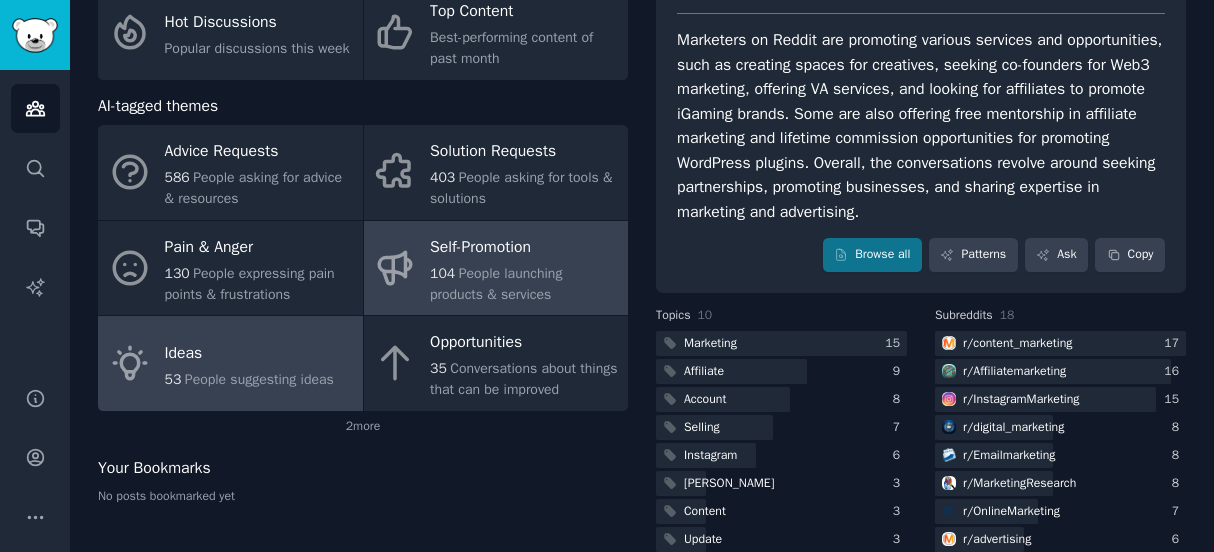 click on "People suggesting ideas" at bounding box center [259, 379] 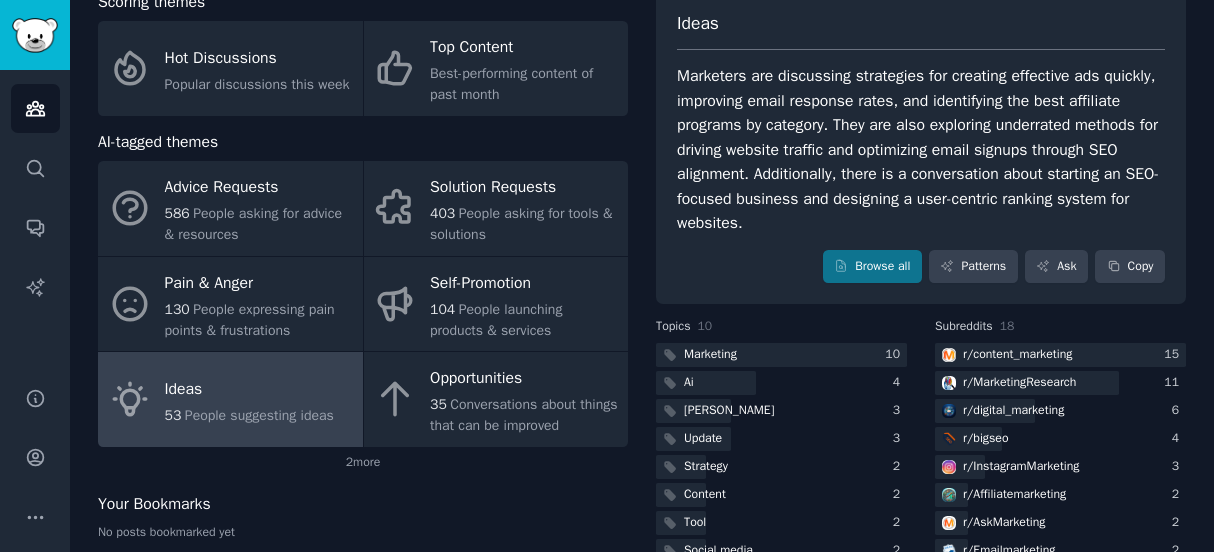scroll, scrollTop: 120, scrollLeft: 0, axis: vertical 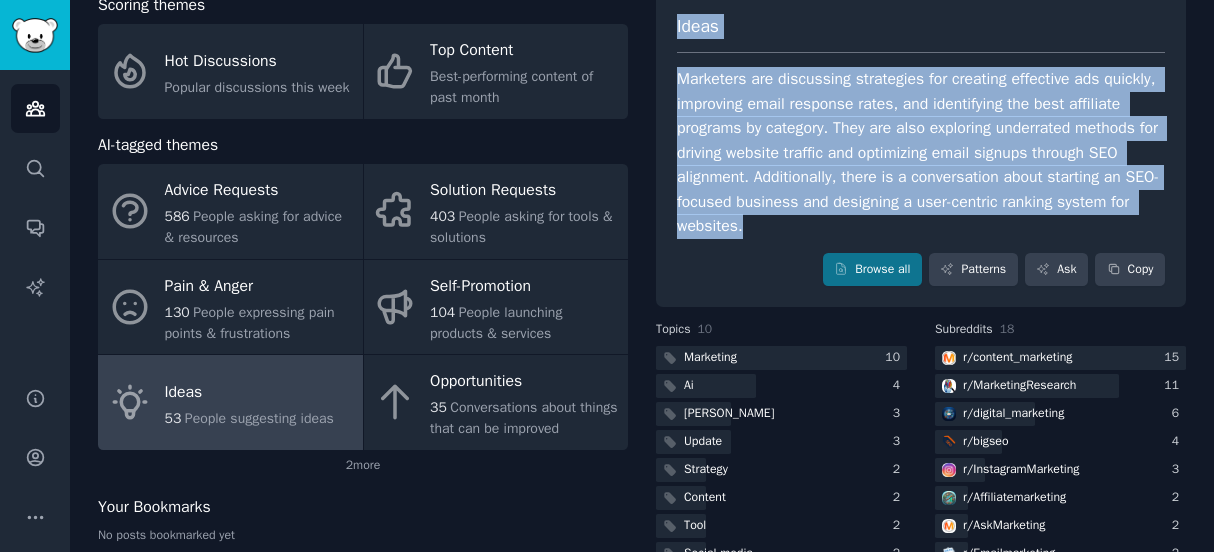 drag, startPoint x: 672, startPoint y: 24, endPoint x: 902, endPoint y: 223, distance: 304.13977 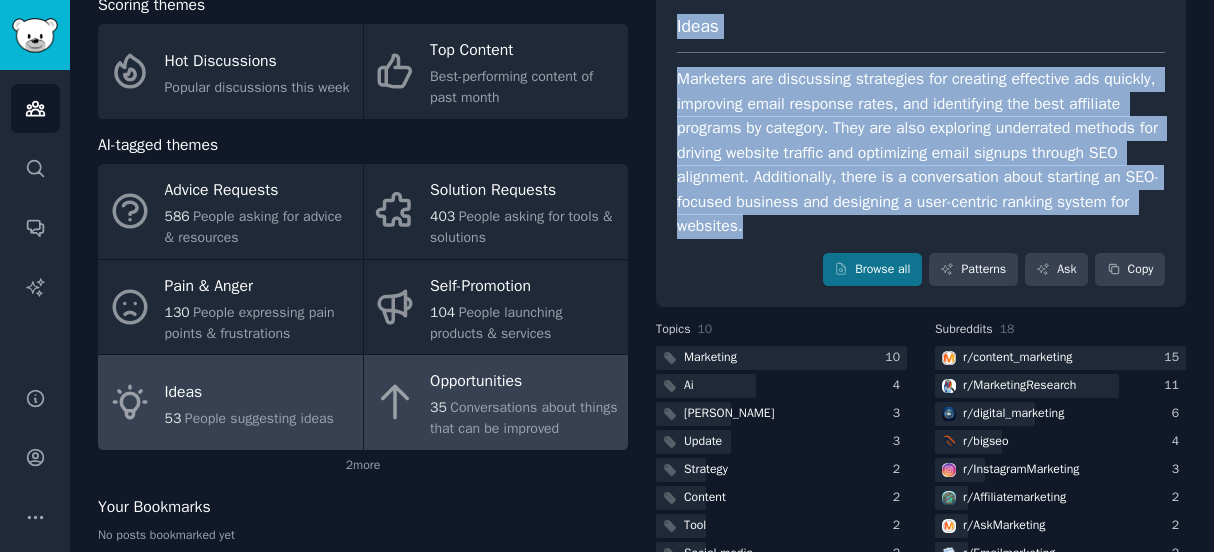 click on "Opportunities" at bounding box center [524, 382] 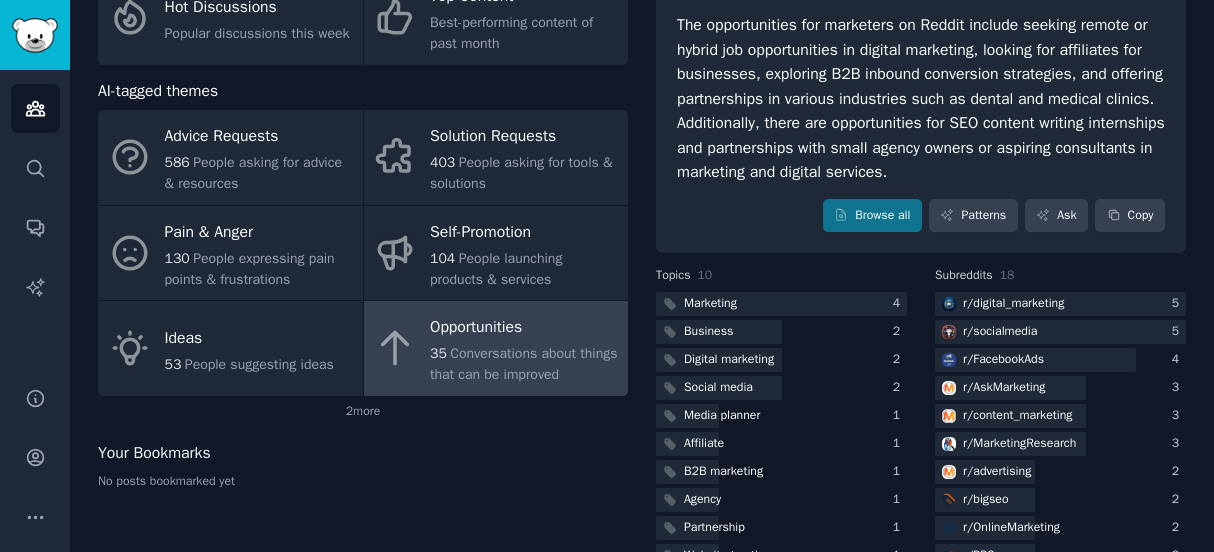 scroll, scrollTop: 185, scrollLeft: 0, axis: vertical 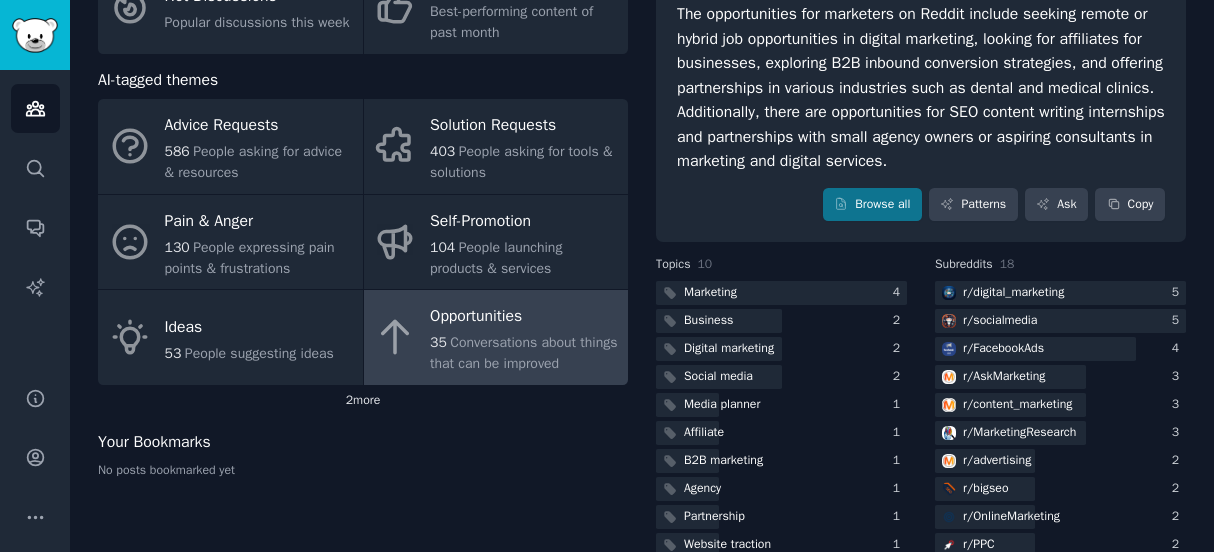 click on "2  more" 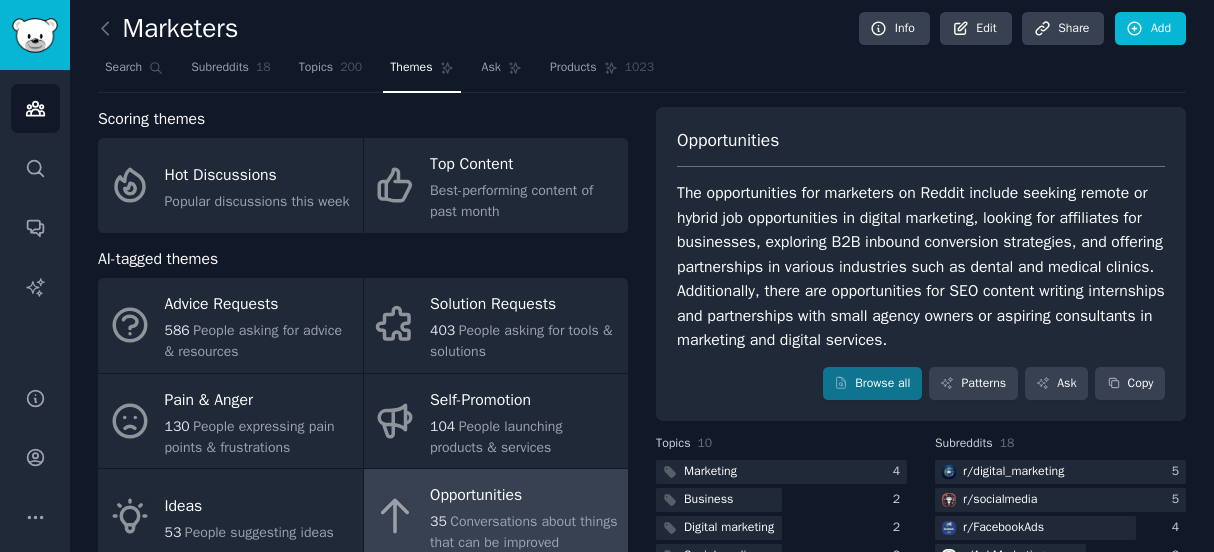 scroll, scrollTop: 0, scrollLeft: 0, axis: both 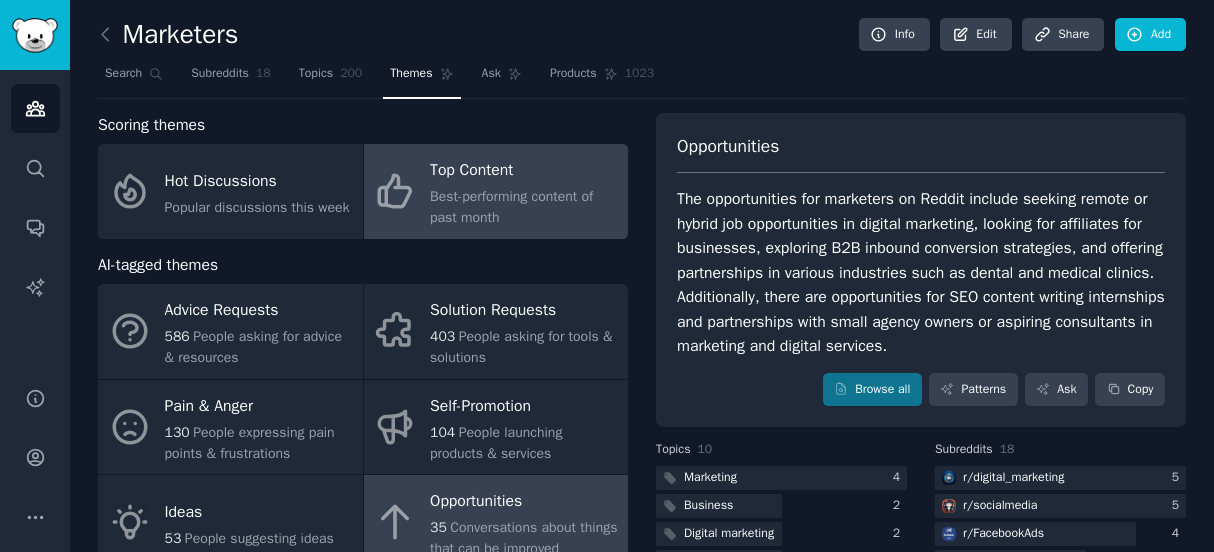 click on "Best-performing content of past month" 